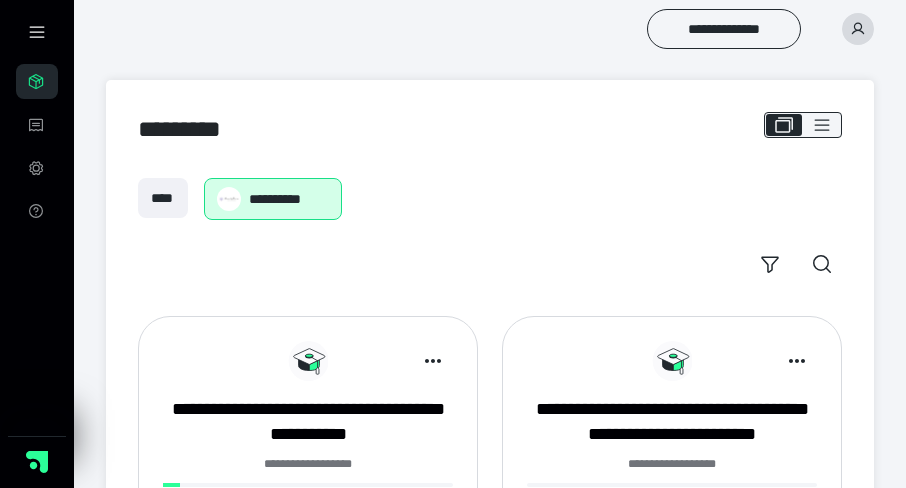 scroll, scrollTop: 300, scrollLeft: 0, axis: vertical 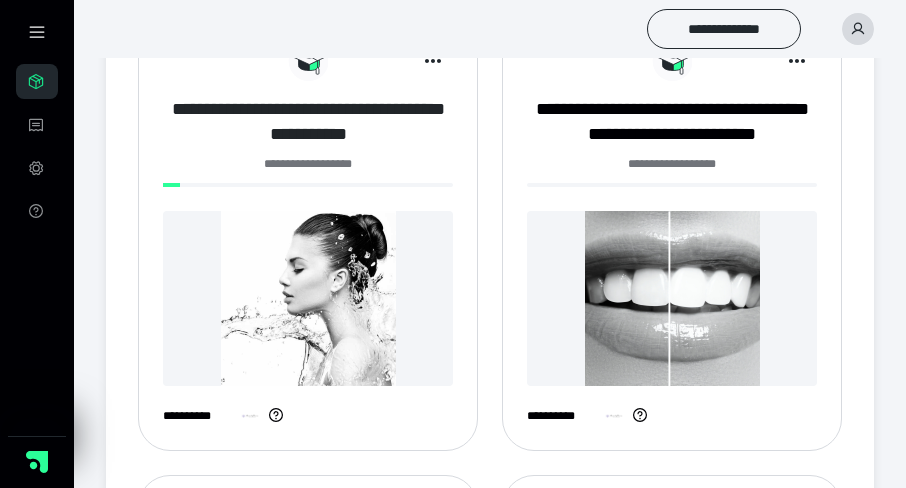 click on "**********" at bounding box center [308, 122] 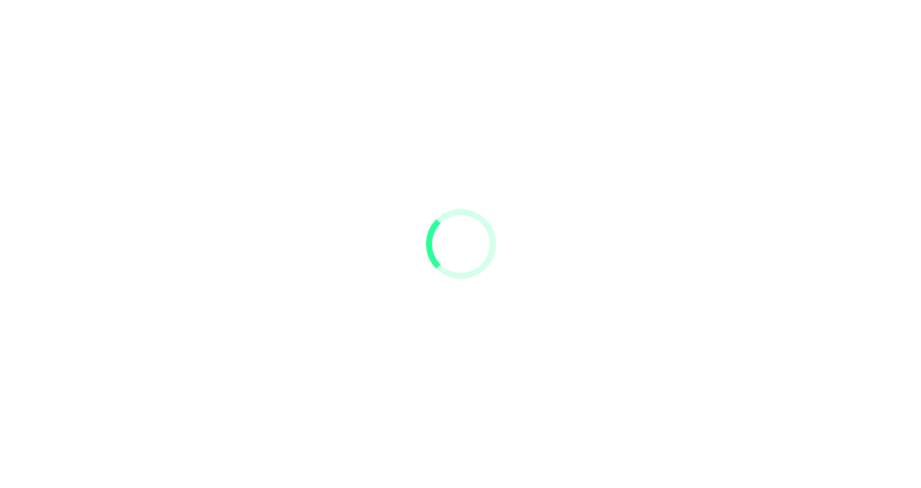 scroll, scrollTop: 0, scrollLeft: 0, axis: both 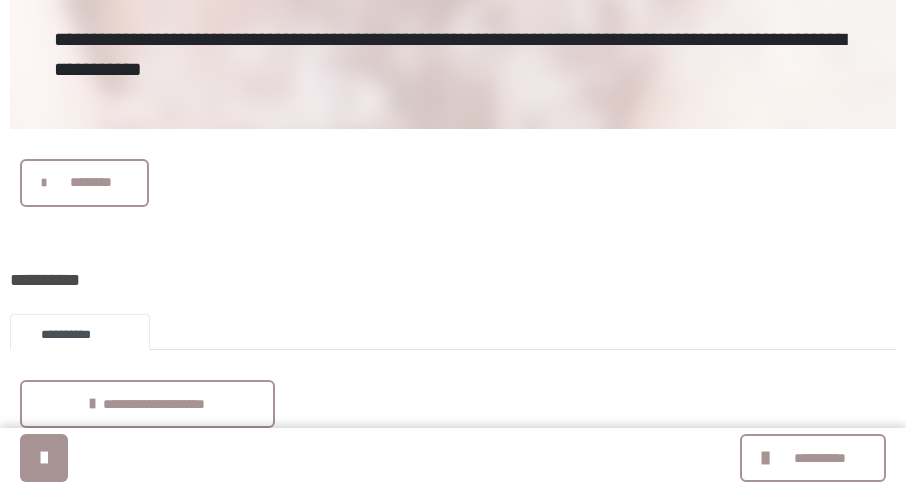 click on "********" at bounding box center (91, 182) 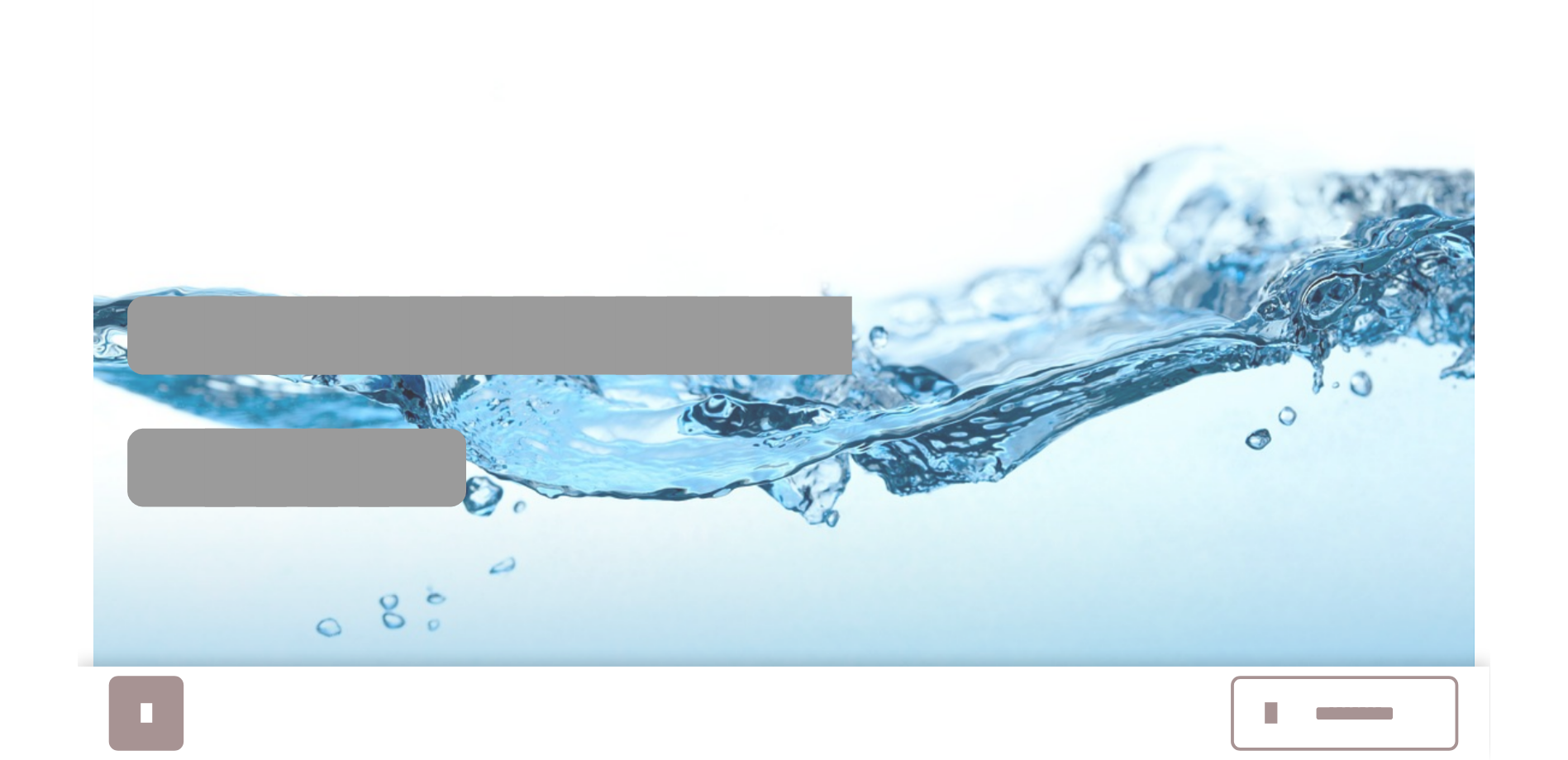 scroll, scrollTop: 249, scrollLeft: 0, axis: vertical 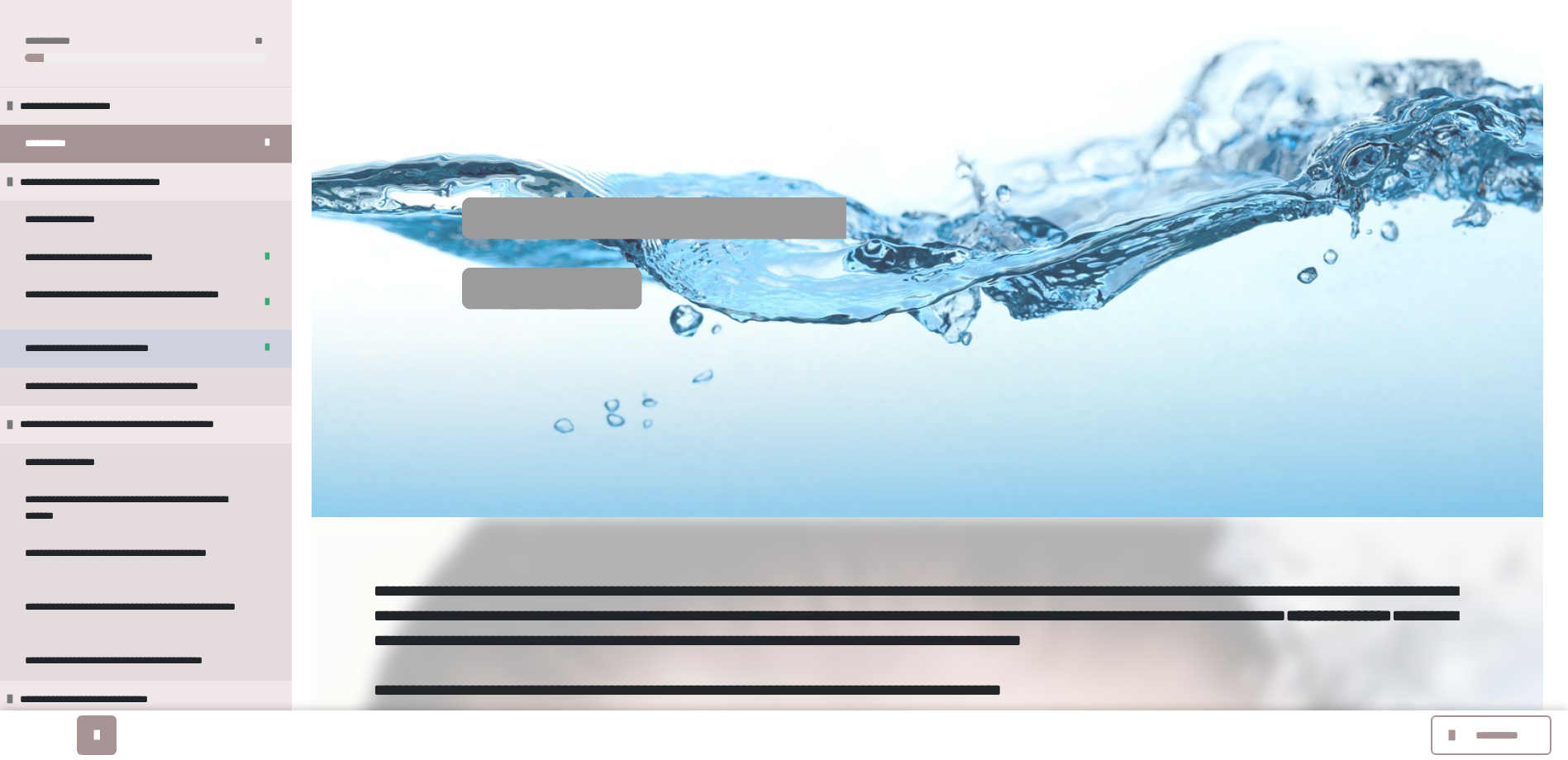 click on "**********" at bounding box center [145, 349] 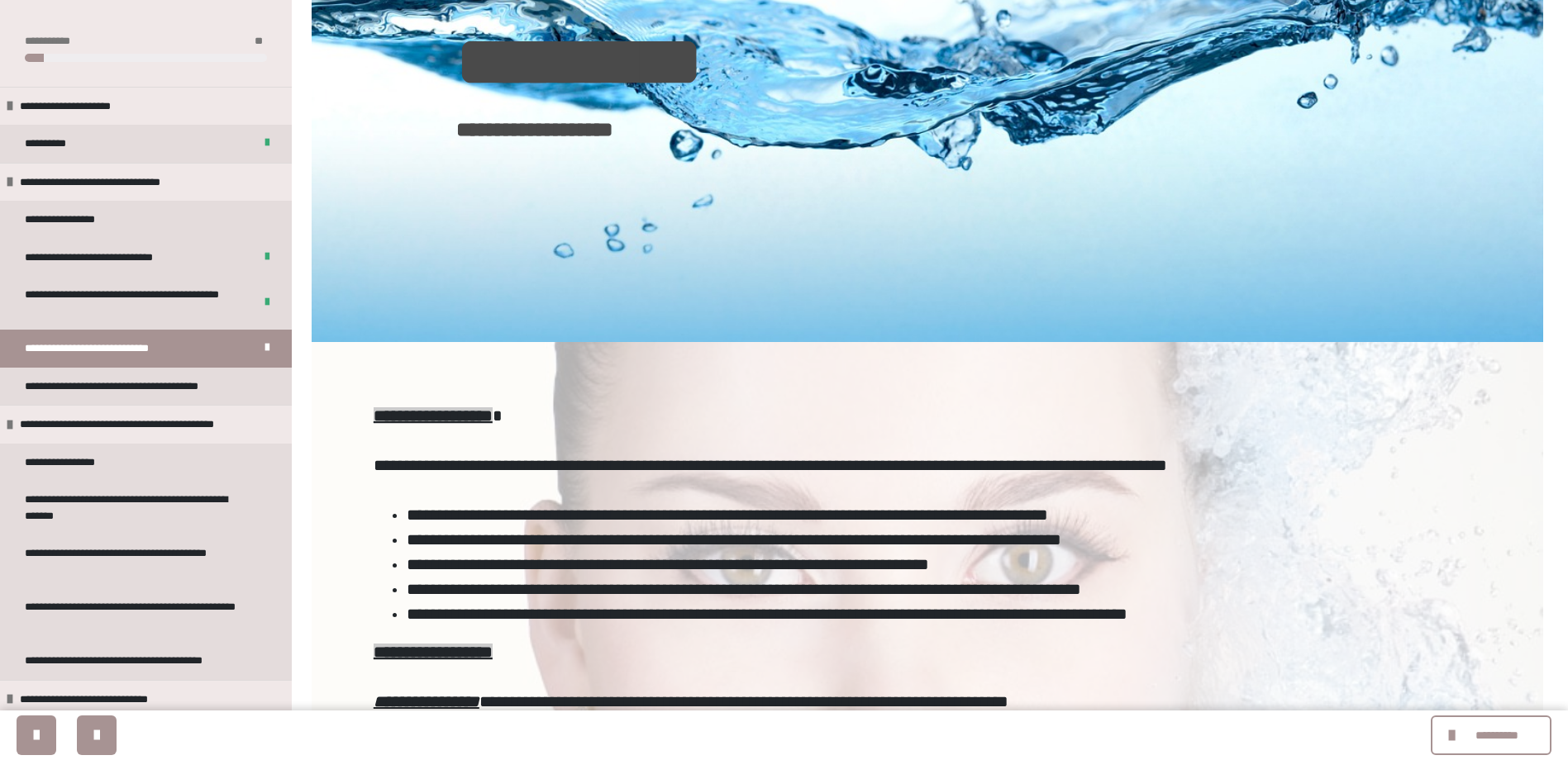 scroll, scrollTop: 578, scrollLeft: 0, axis: vertical 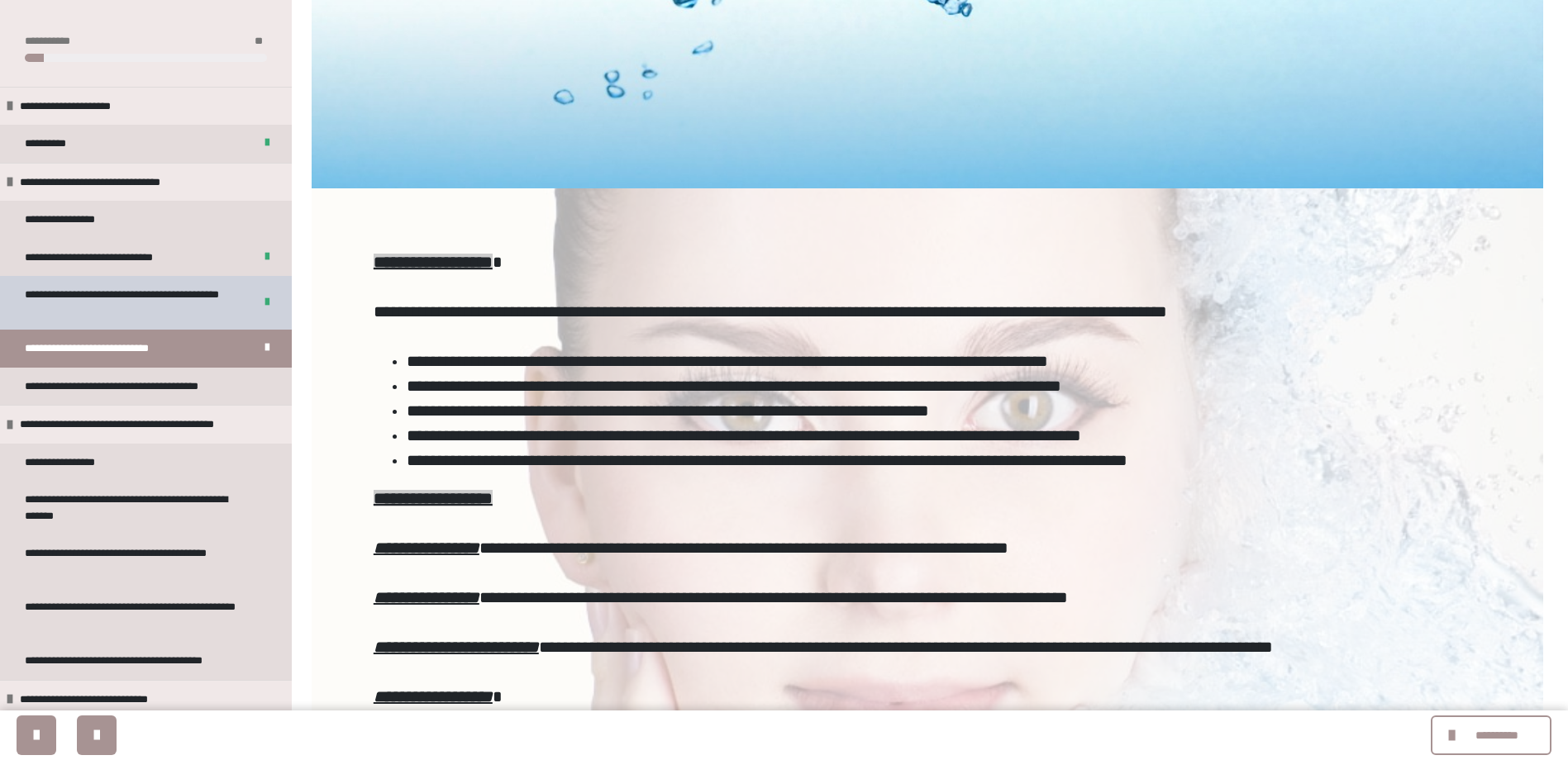 click on "**********" at bounding box center (126, 302) 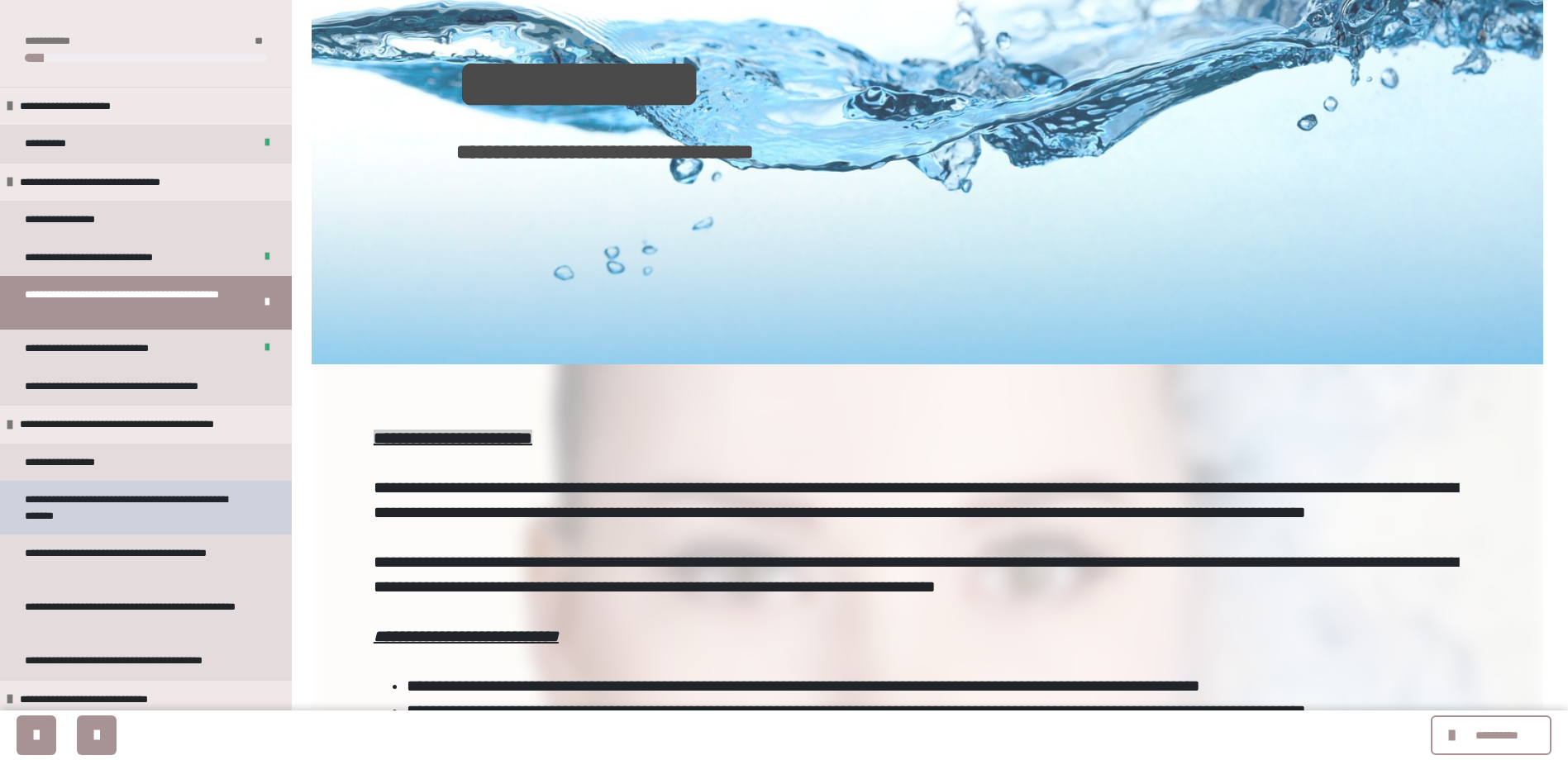 scroll, scrollTop: 413, scrollLeft: 0, axis: vertical 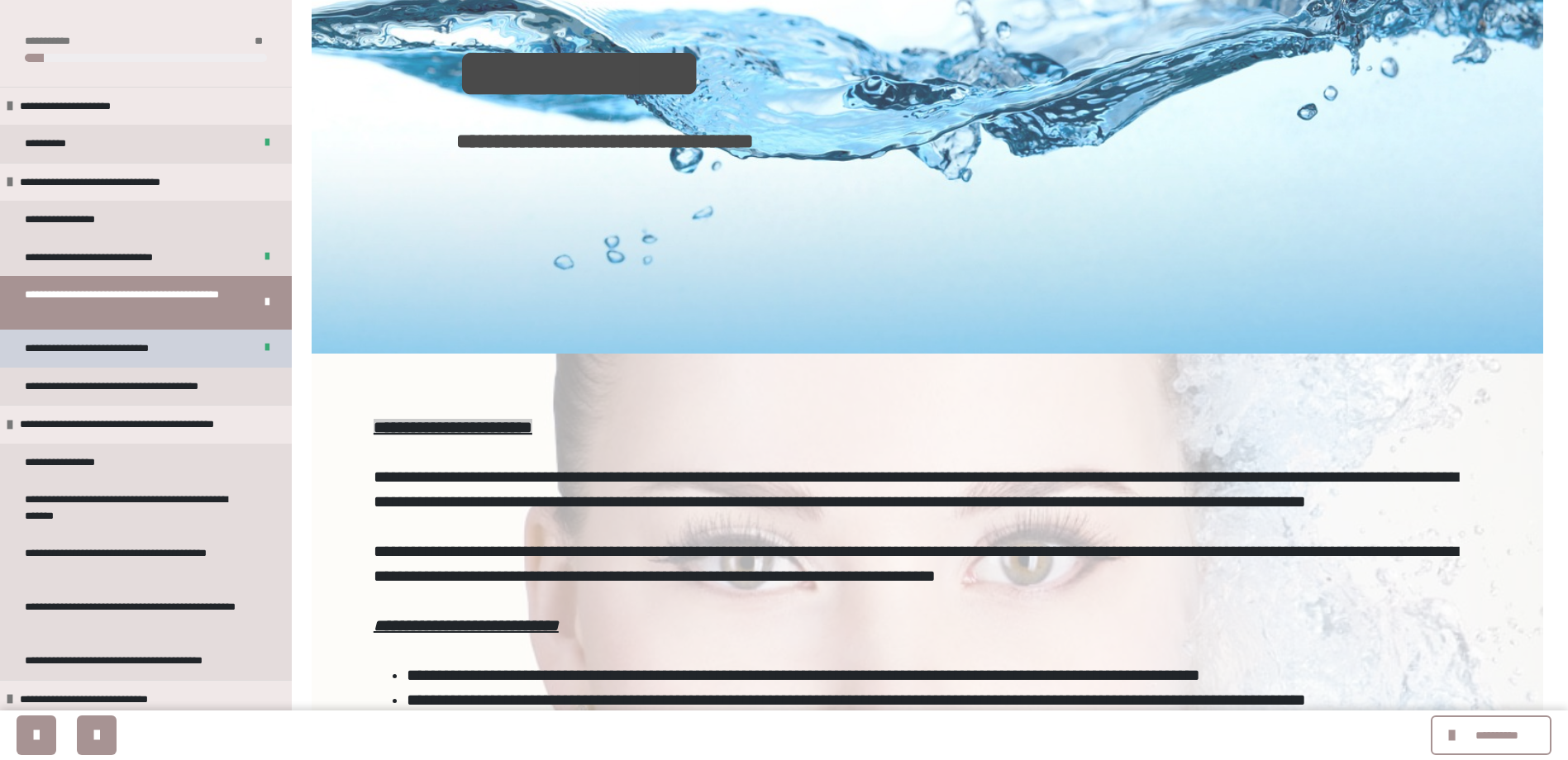 click on "**********" at bounding box center (98, 349) 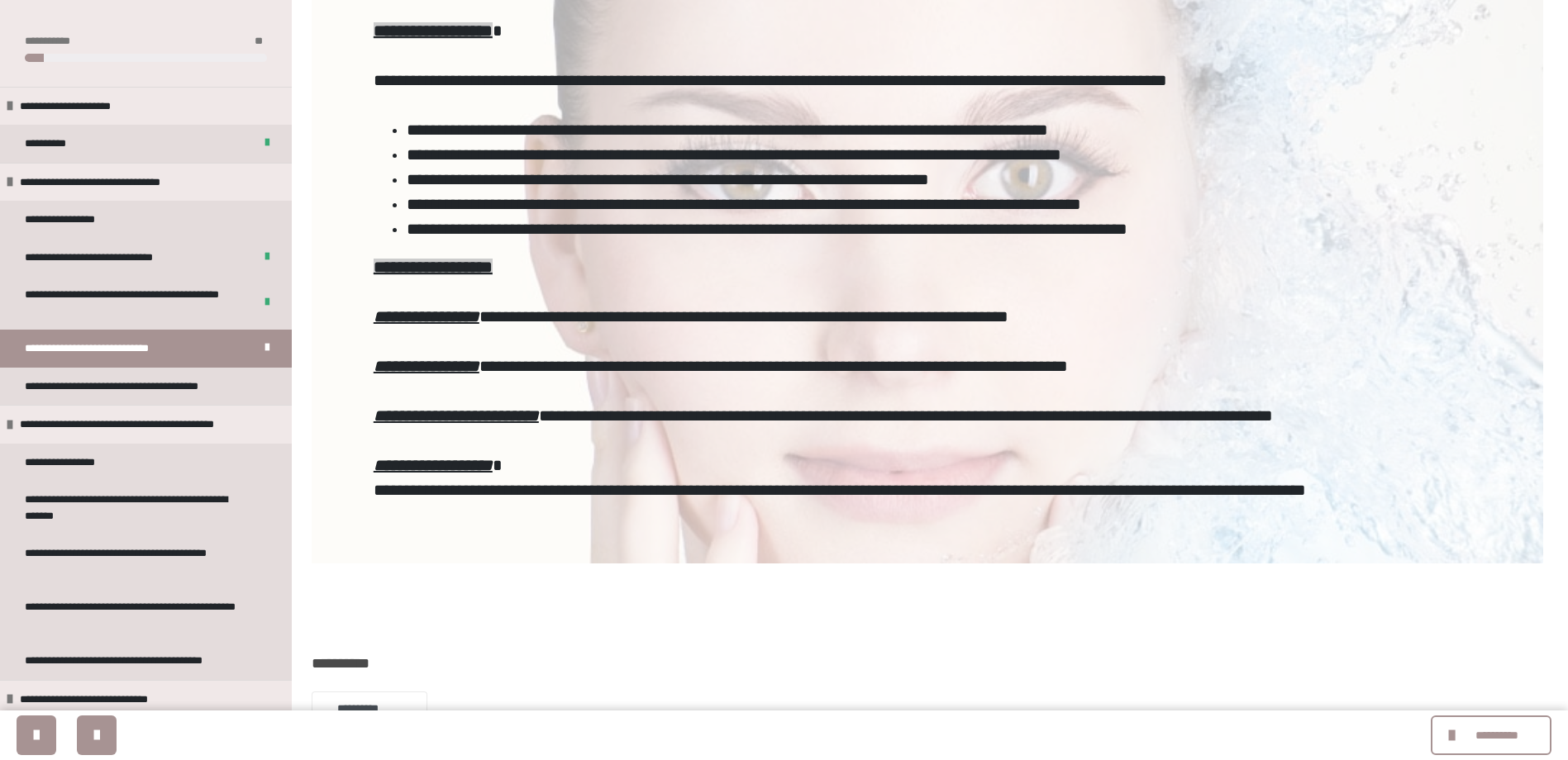 scroll, scrollTop: 886, scrollLeft: 0, axis: vertical 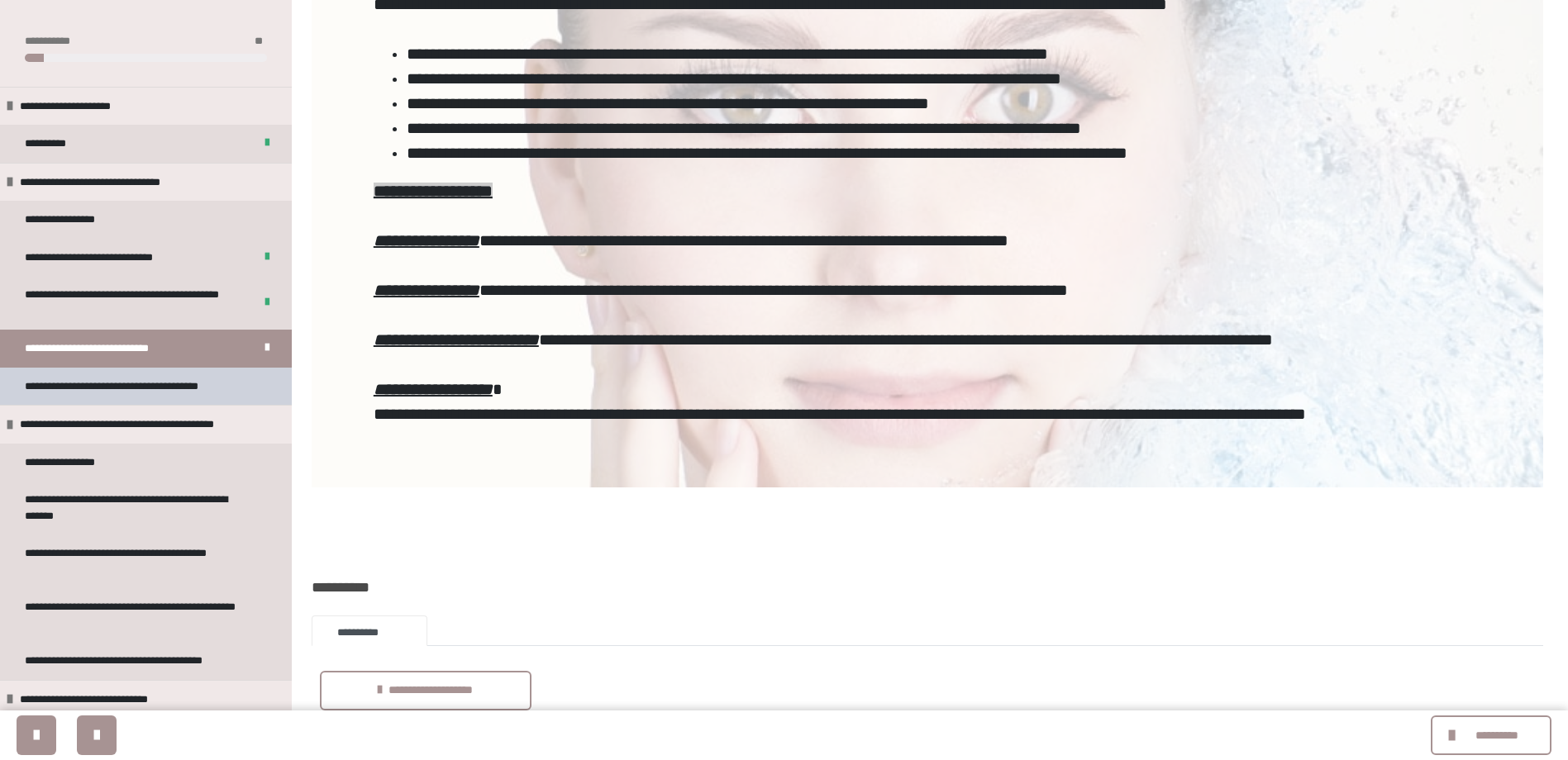 click on "**********" at bounding box center (125, 387) 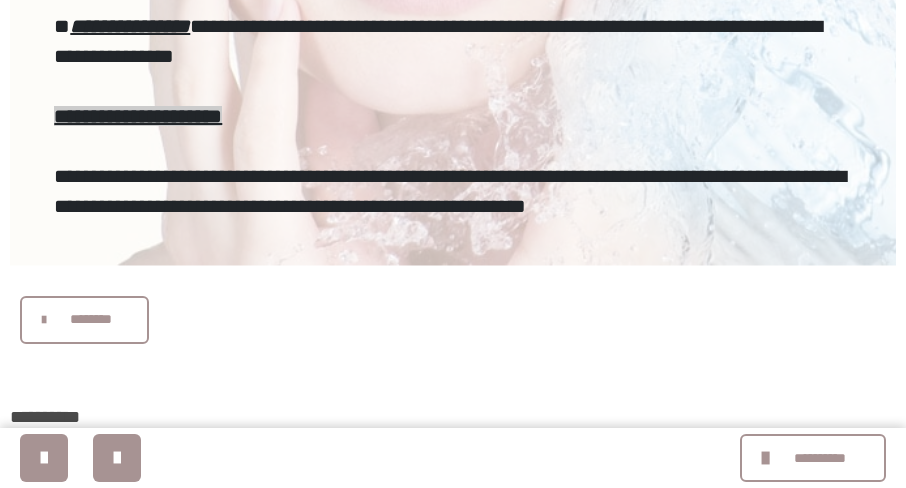 scroll, scrollTop: 1600, scrollLeft: 0, axis: vertical 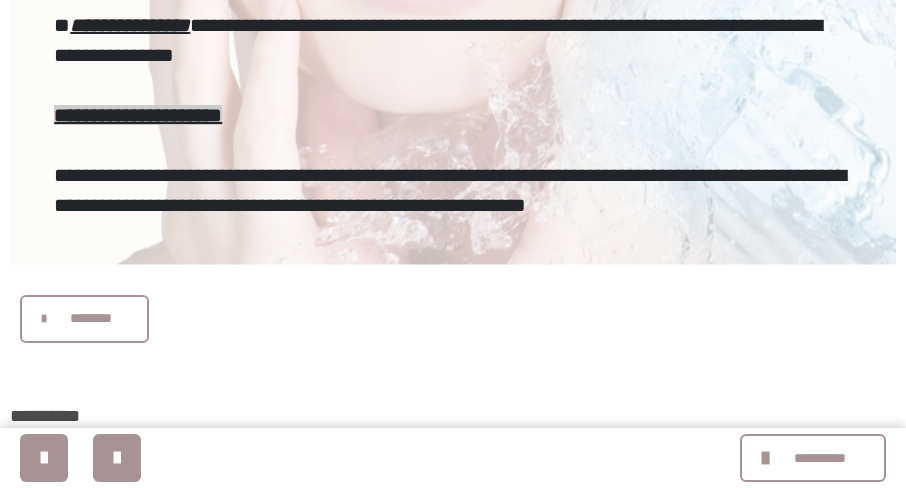 click on "********" at bounding box center [91, 318] 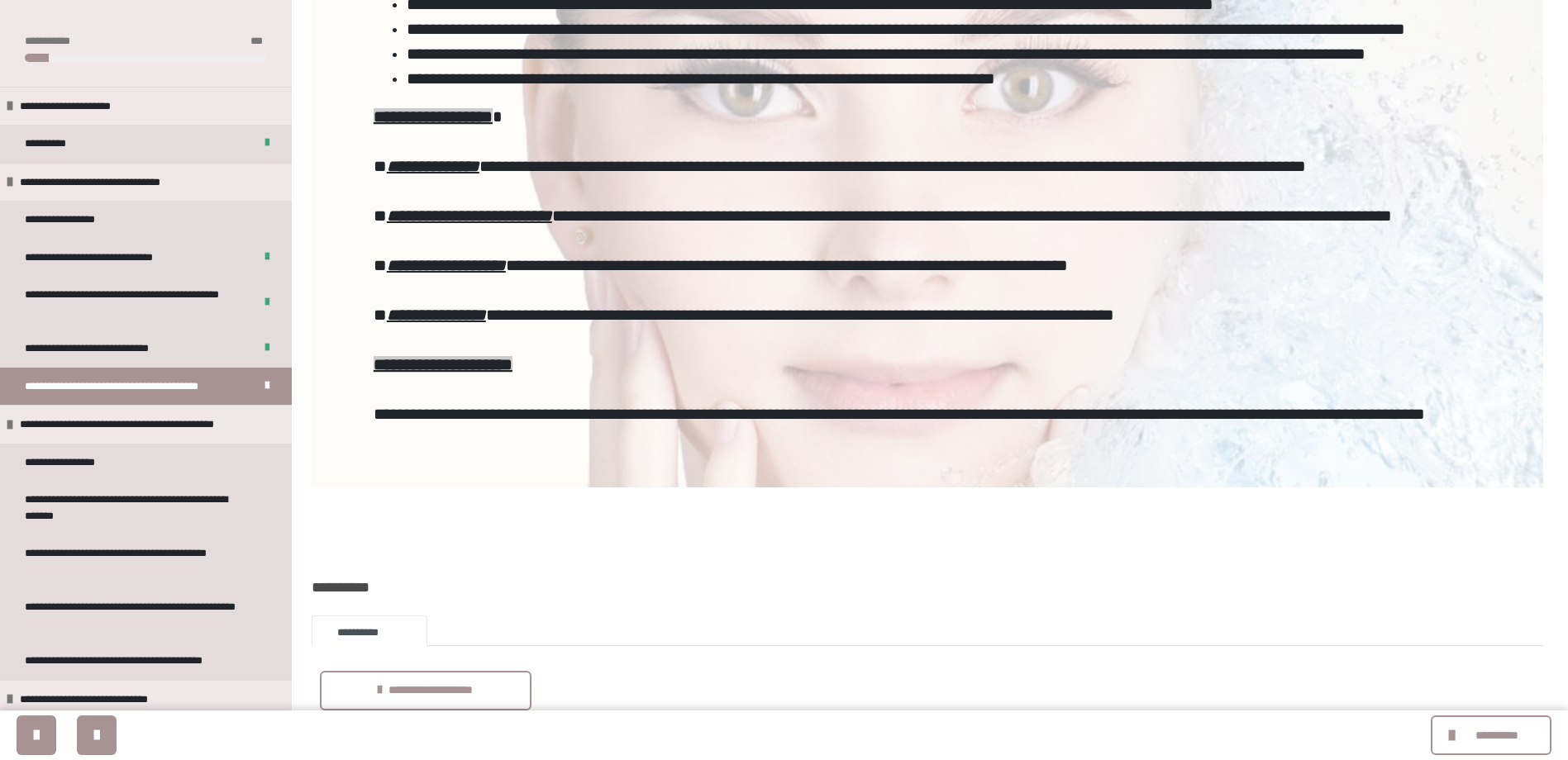 scroll, scrollTop: 935, scrollLeft: 0, axis: vertical 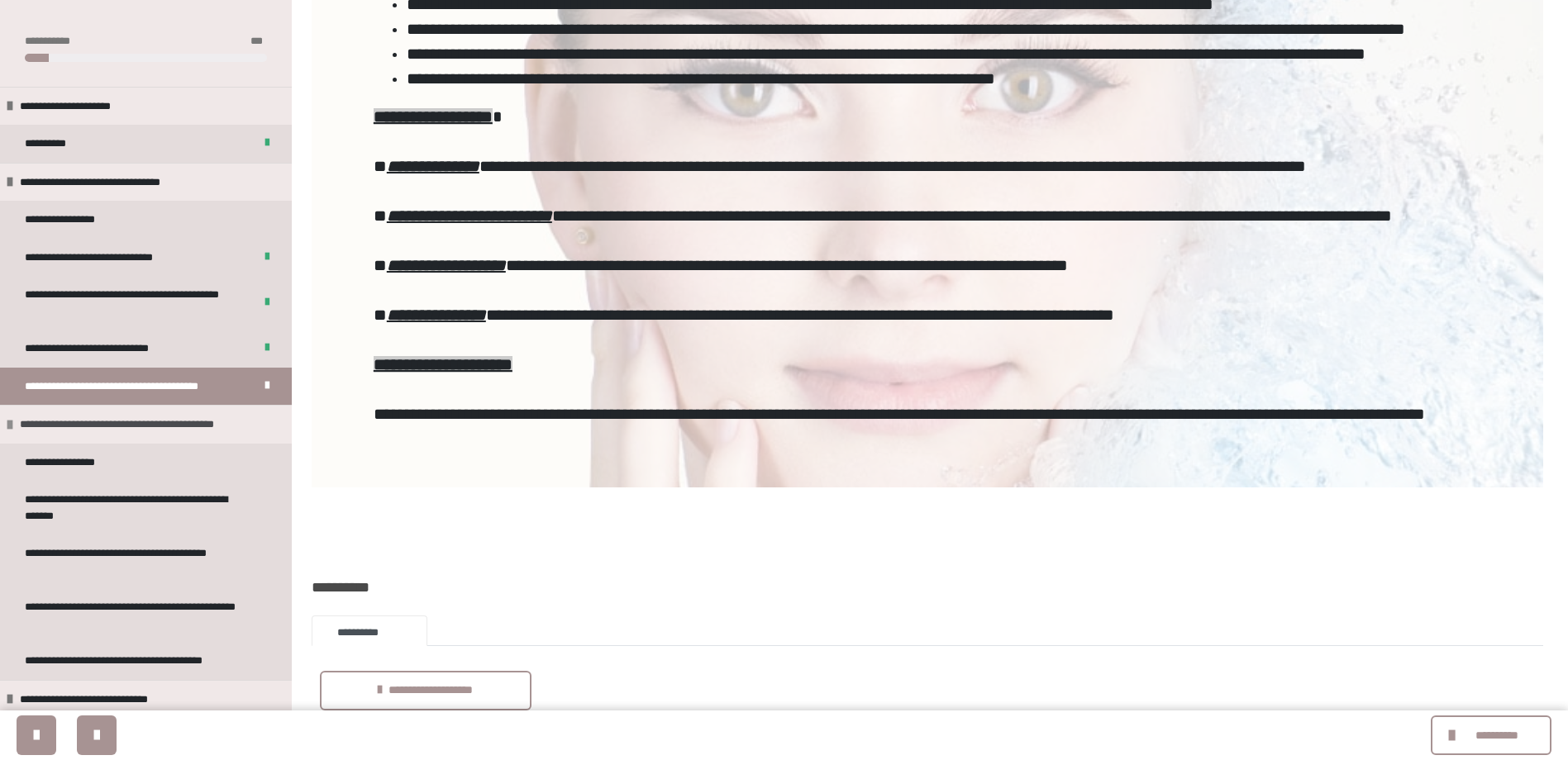 click on "**********" at bounding box center [130, 425] 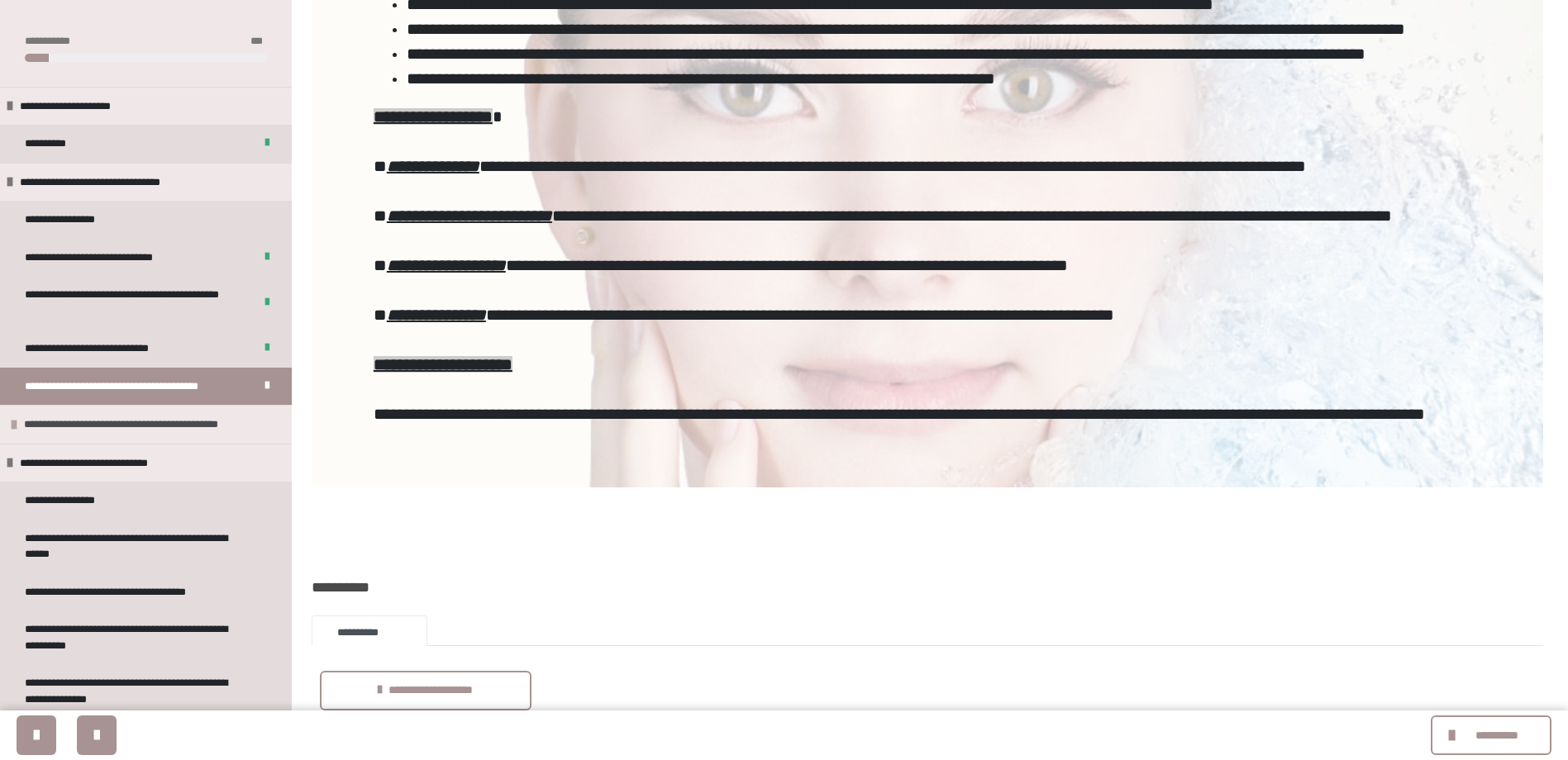 click on "**********" at bounding box center [134, 425] 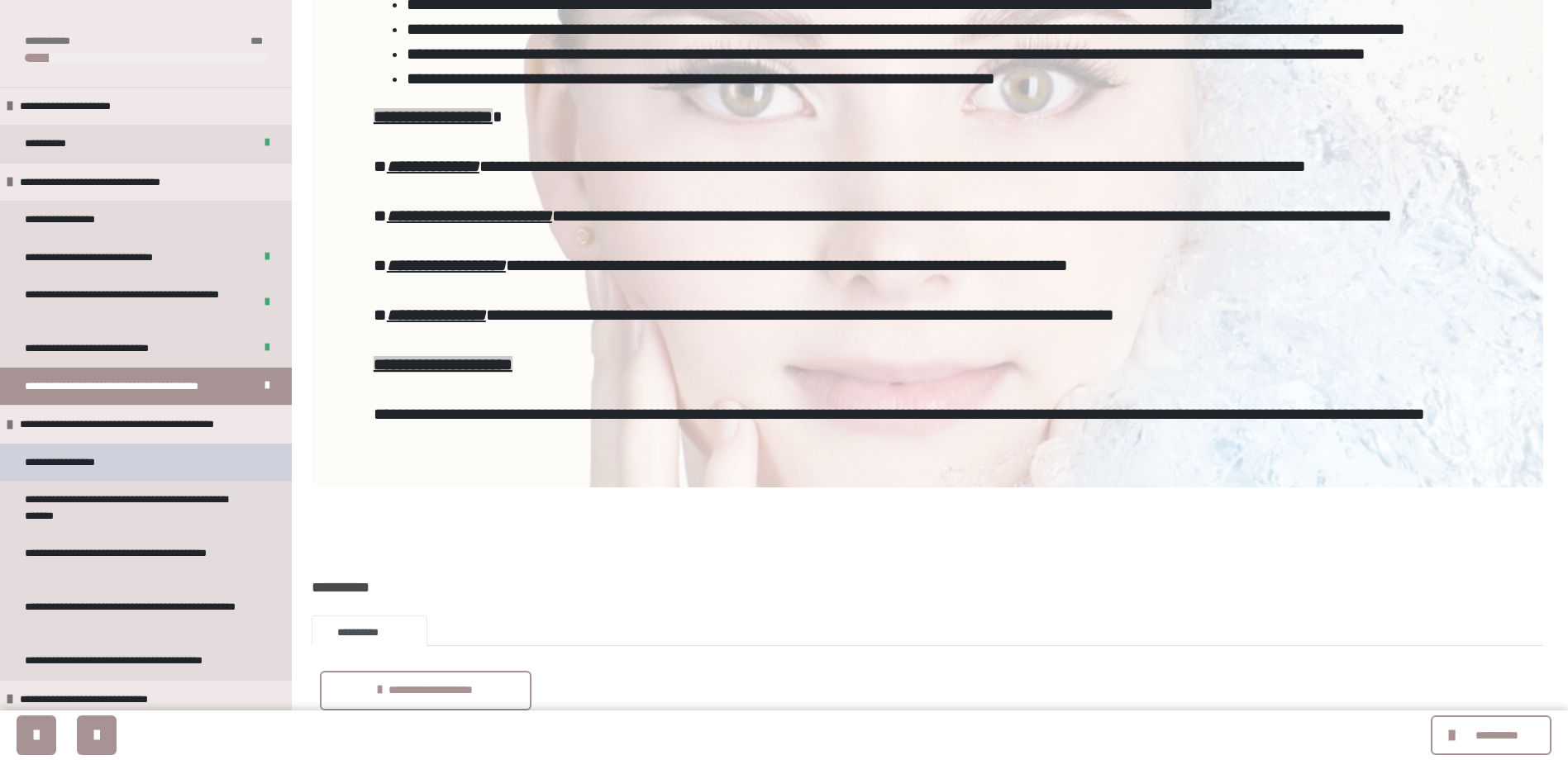click on "**********" at bounding box center (145, 463) 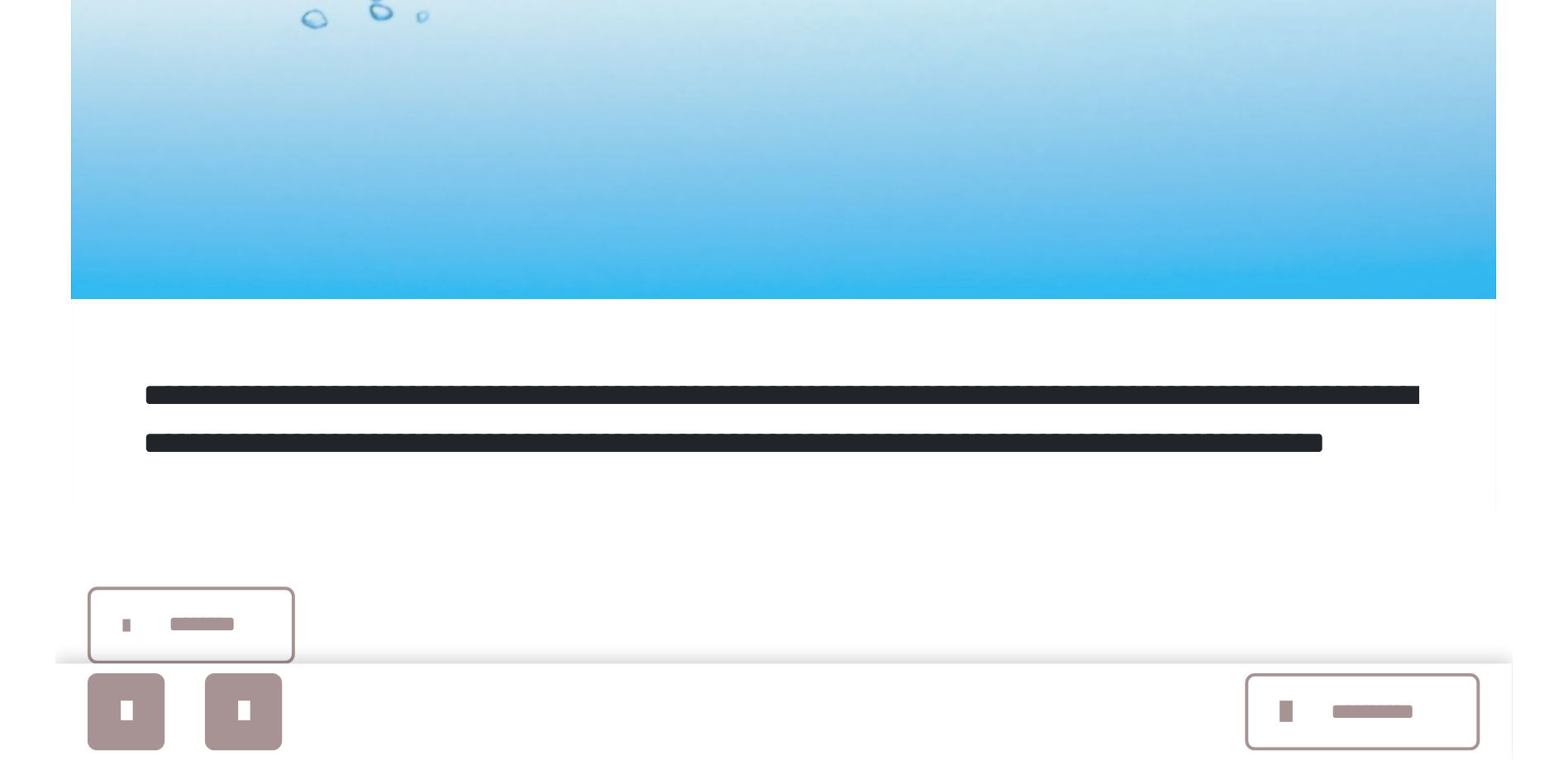 scroll, scrollTop: 296, scrollLeft: 0, axis: vertical 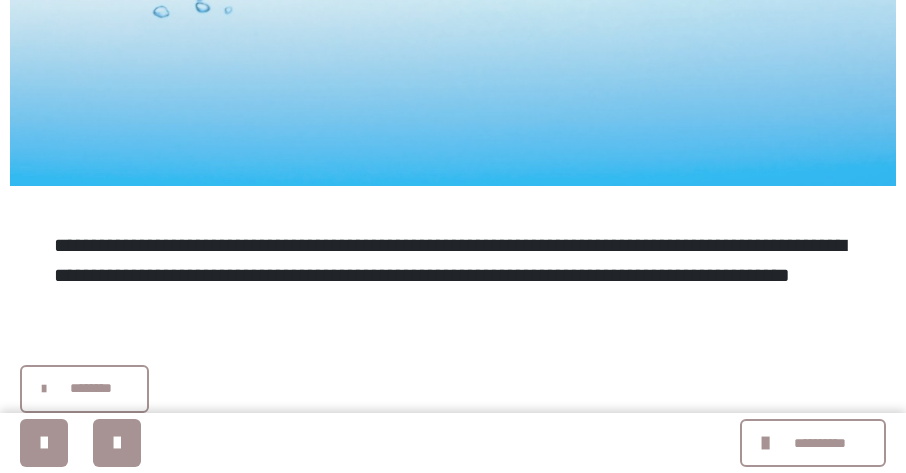 click on "********" at bounding box center [91, 388] 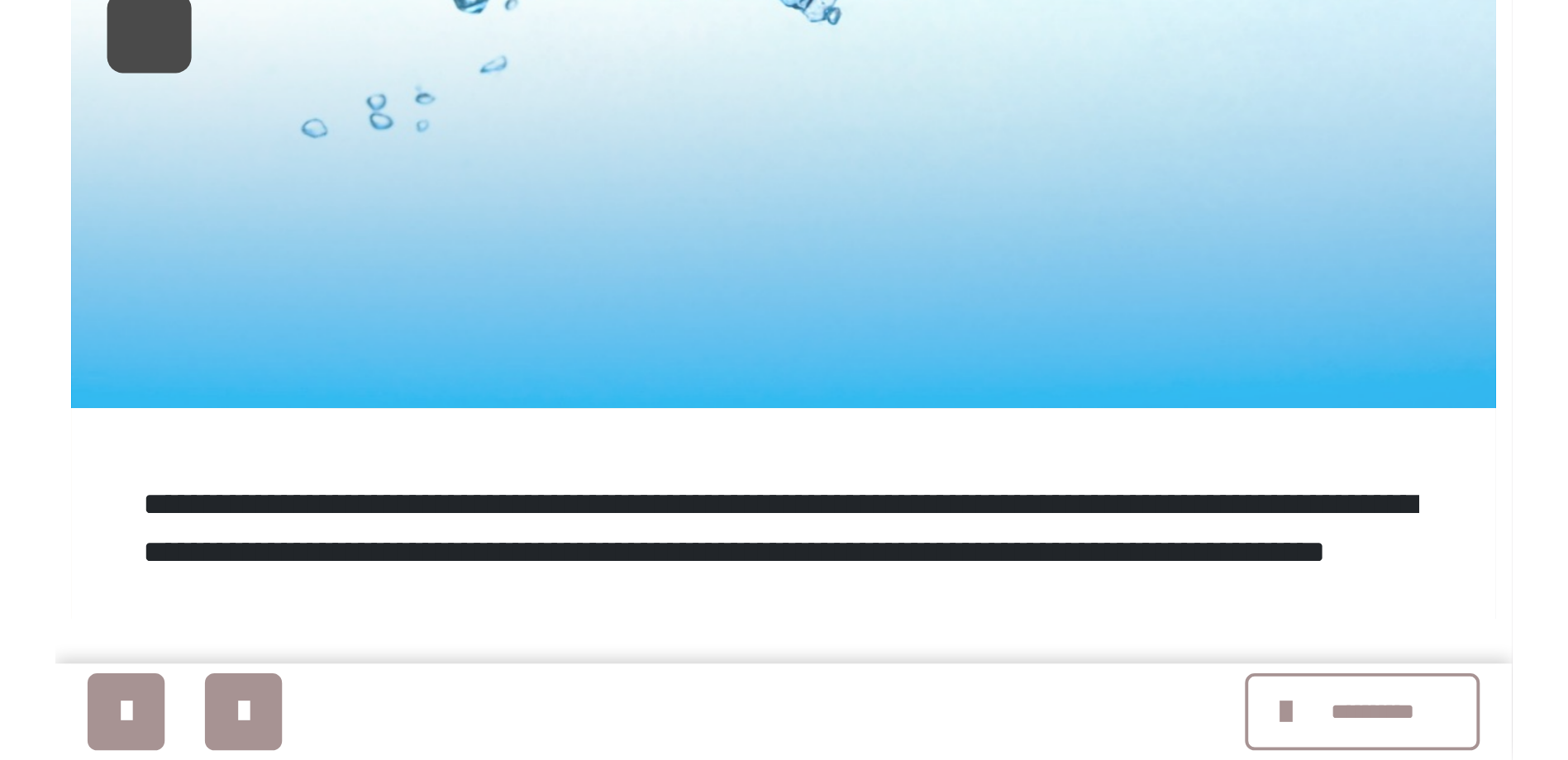 scroll, scrollTop: 296, scrollLeft: 0, axis: vertical 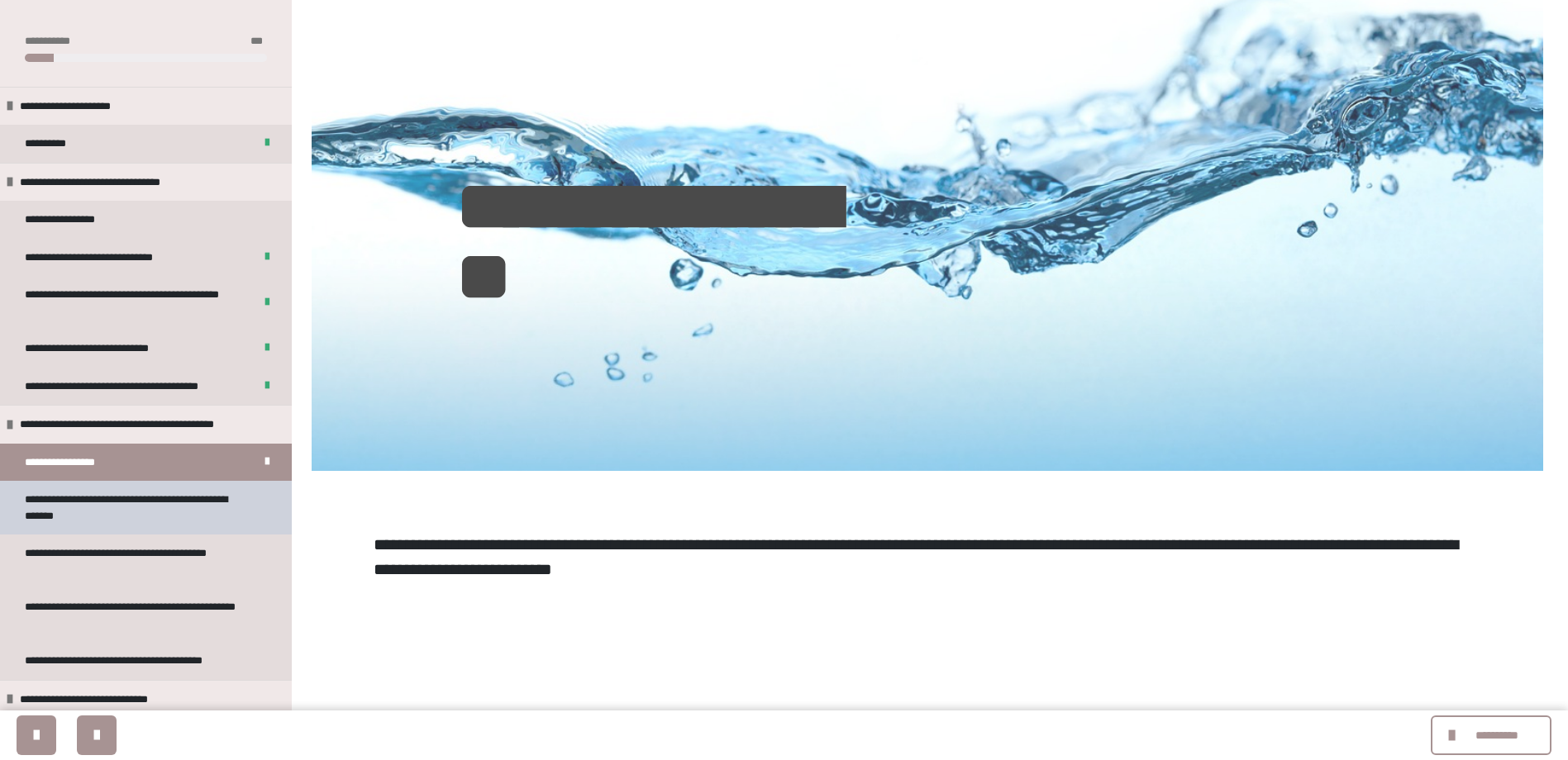 click on "**********" at bounding box center (133, 507) 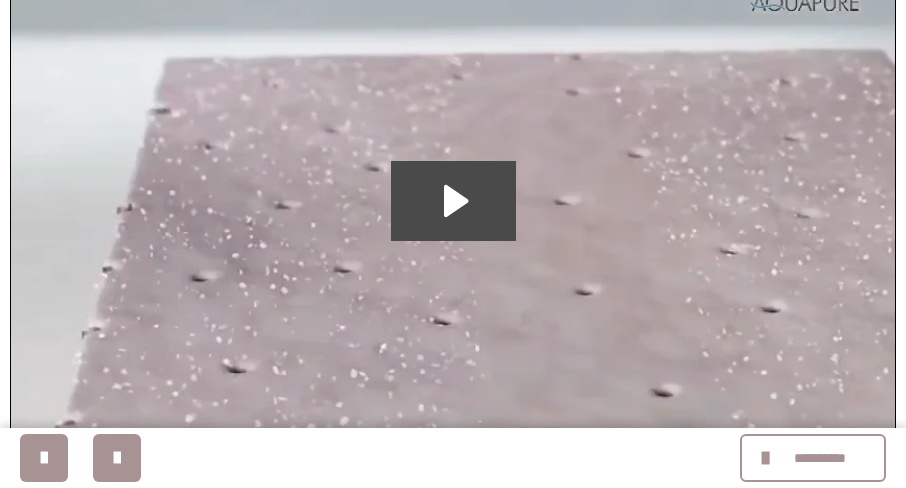 scroll, scrollTop: 1000, scrollLeft: 0, axis: vertical 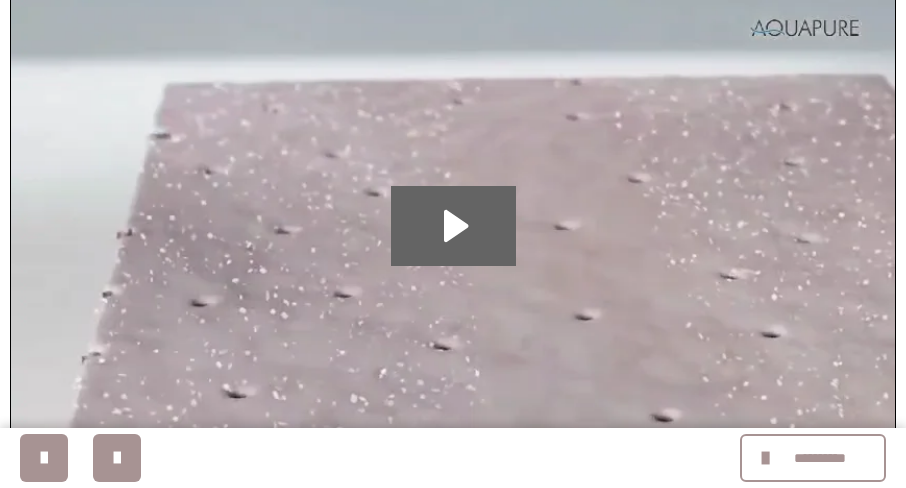 click 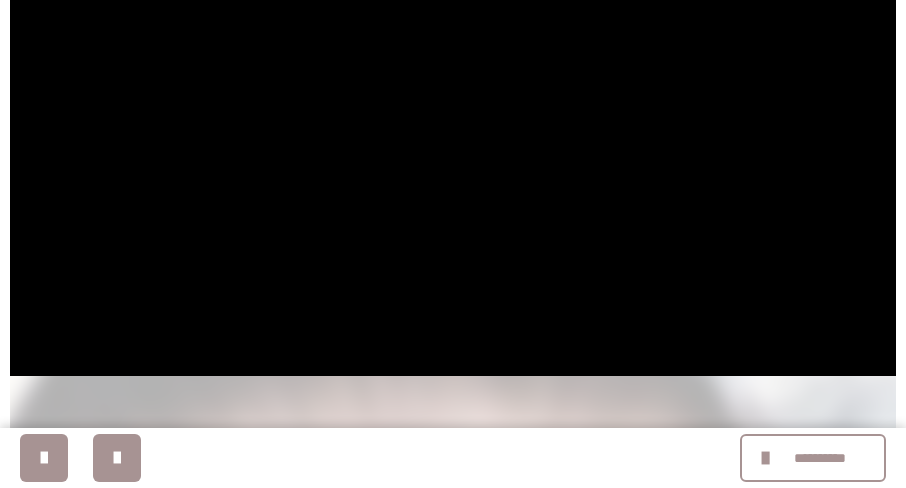 scroll, scrollTop: 1153, scrollLeft: 0, axis: vertical 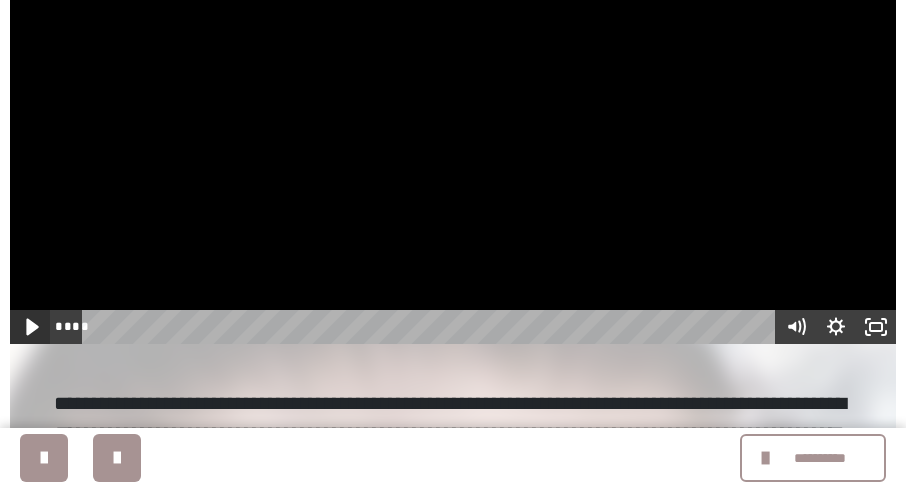 click 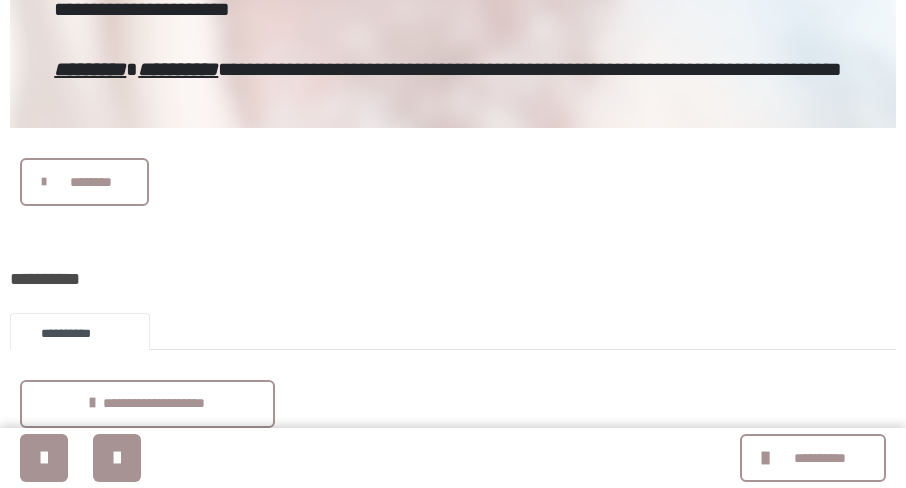 scroll, scrollTop: 2853, scrollLeft: 0, axis: vertical 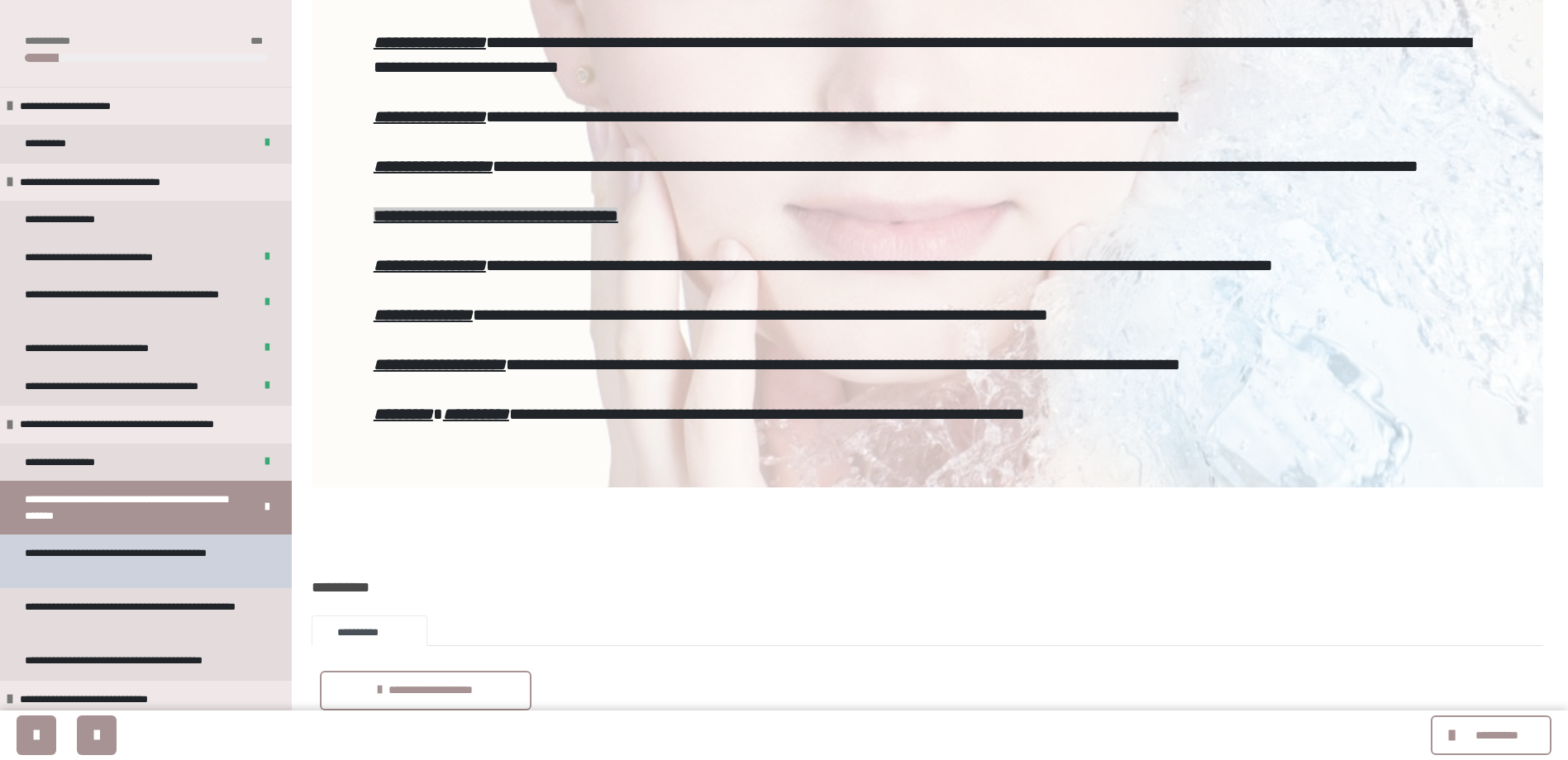 click on "**********" at bounding box center (133, 561) 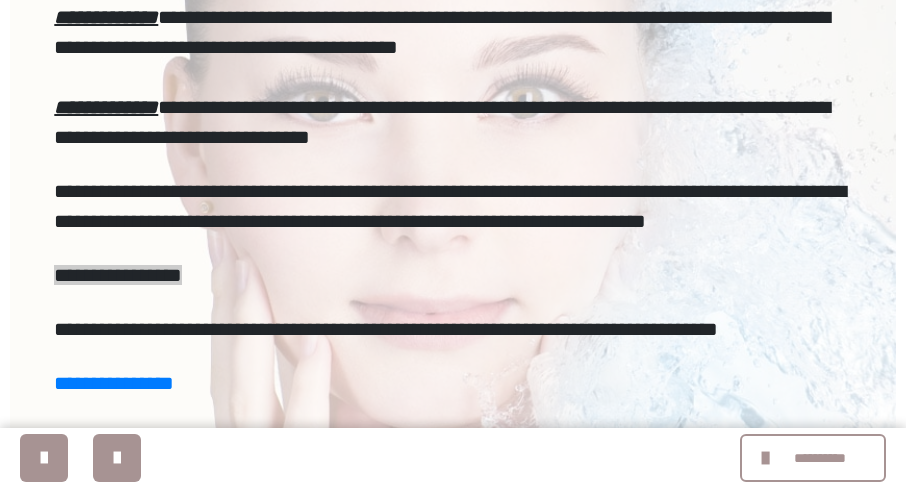 scroll, scrollTop: 5000, scrollLeft: 0, axis: vertical 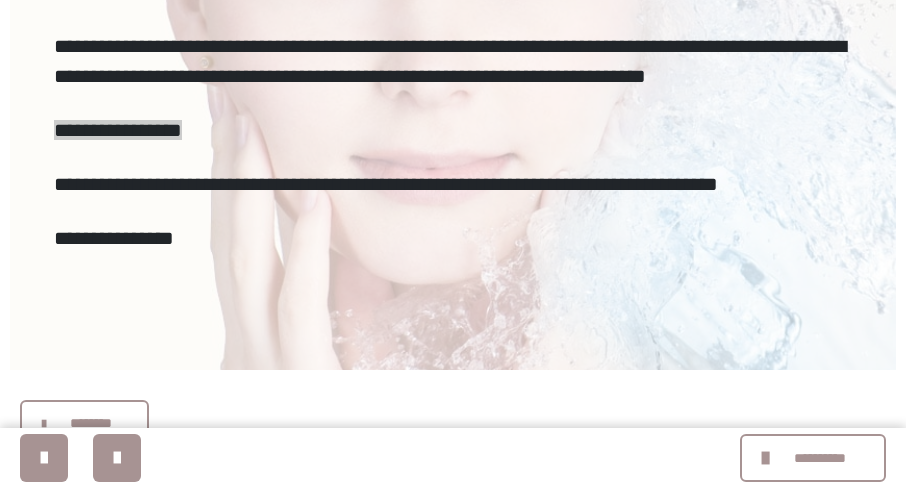 click on "**********" at bounding box center (114, 238) 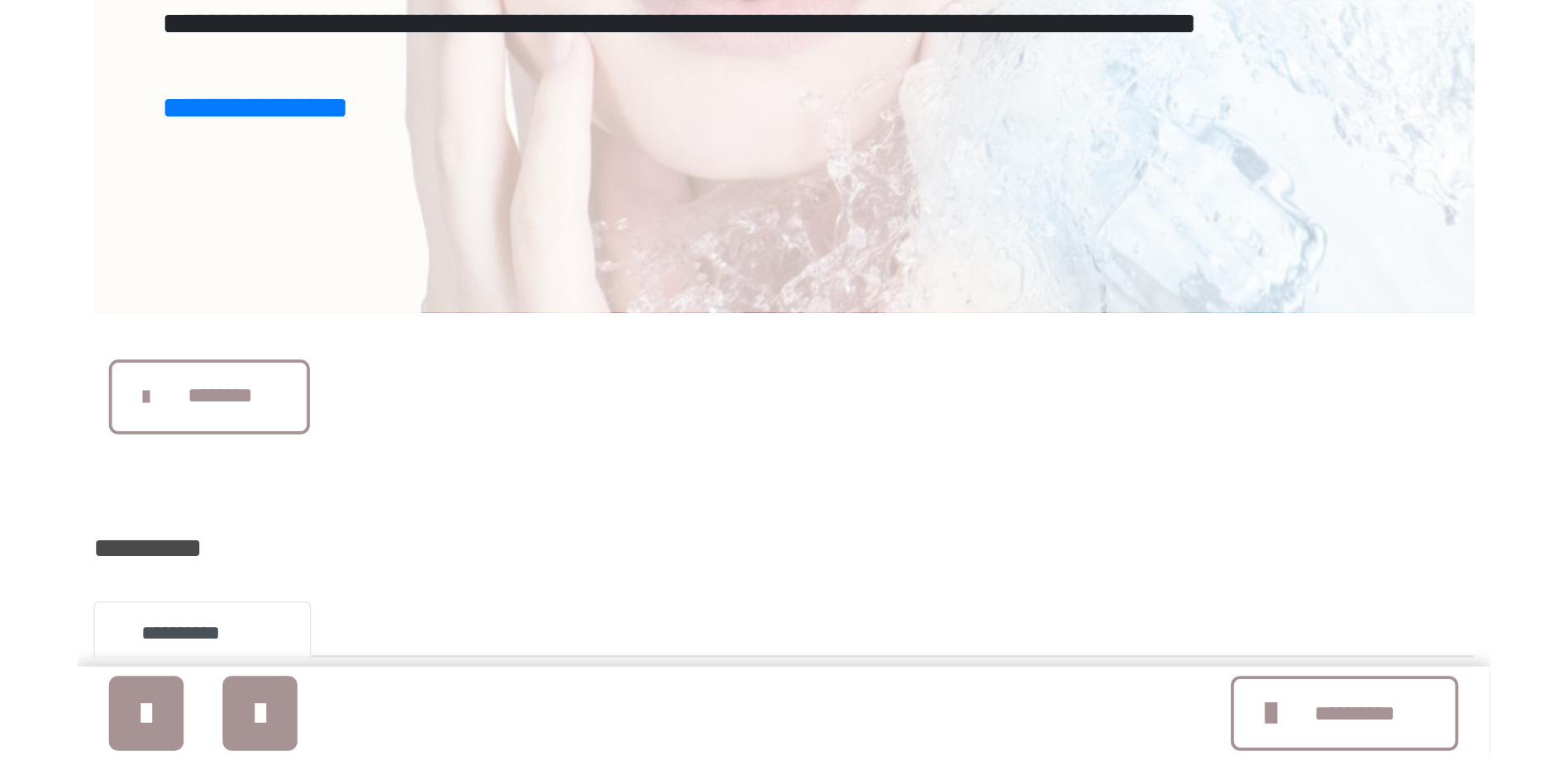 scroll, scrollTop: 4296, scrollLeft: 0, axis: vertical 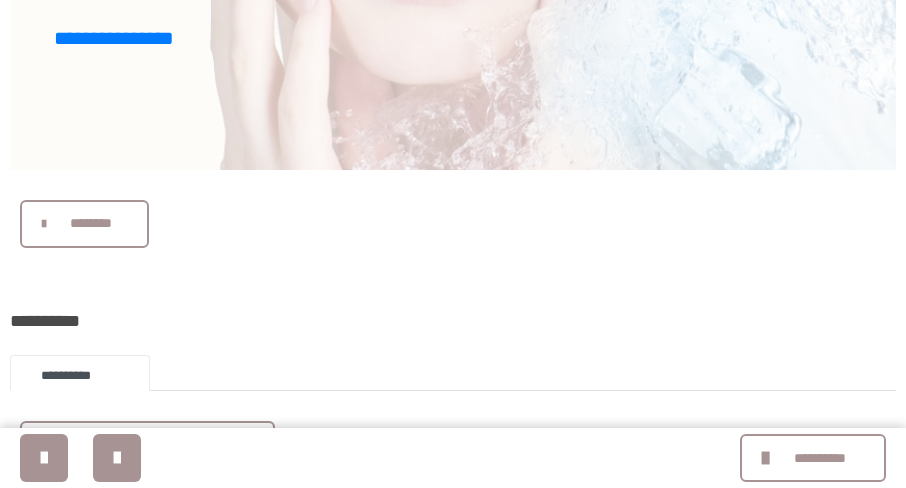 click on "********" at bounding box center [91, 223] 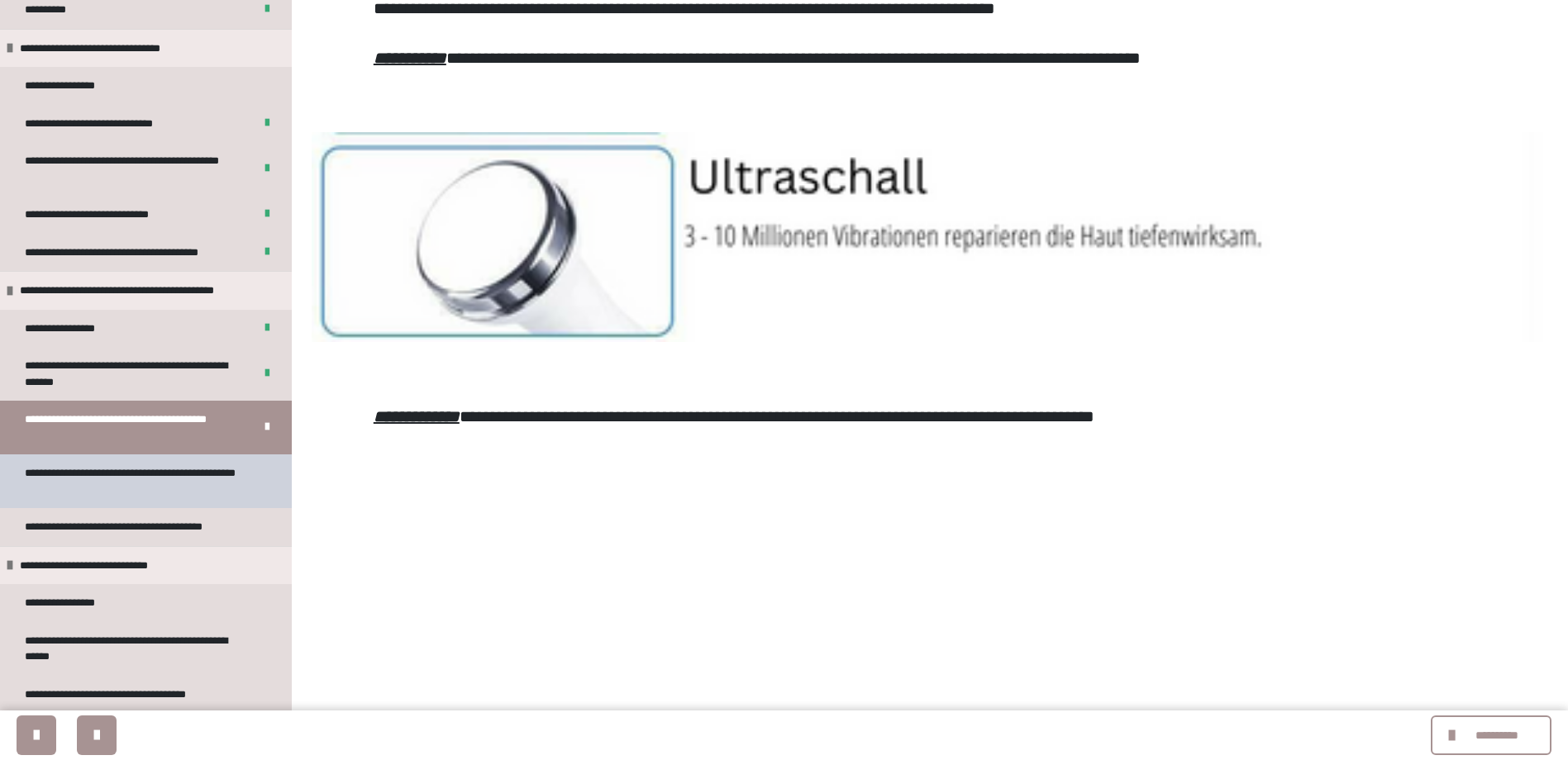 scroll, scrollTop: 165, scrollLeft: 0, axis: vertical 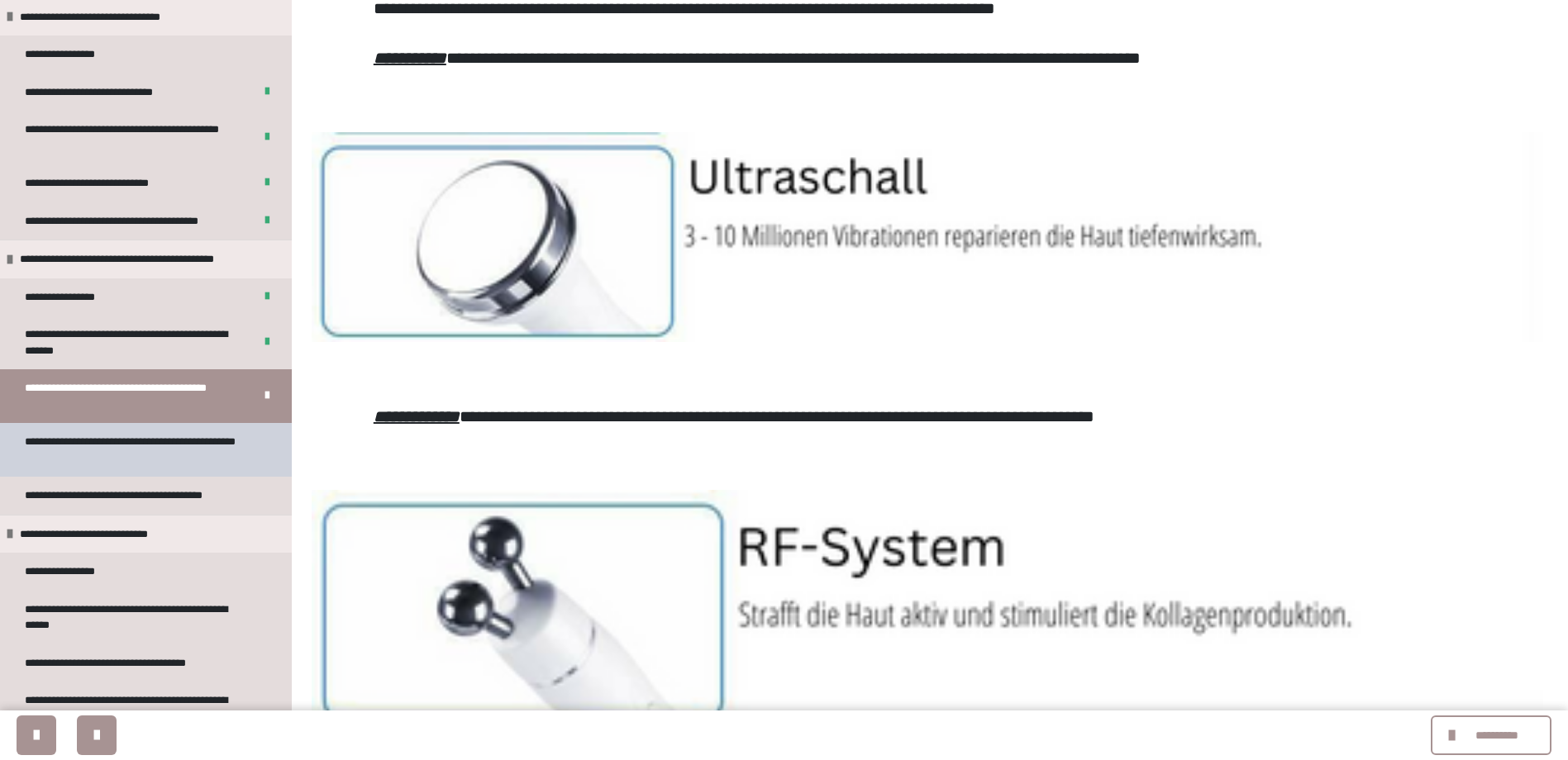 click on "**********" at bounding box center (133, 449) 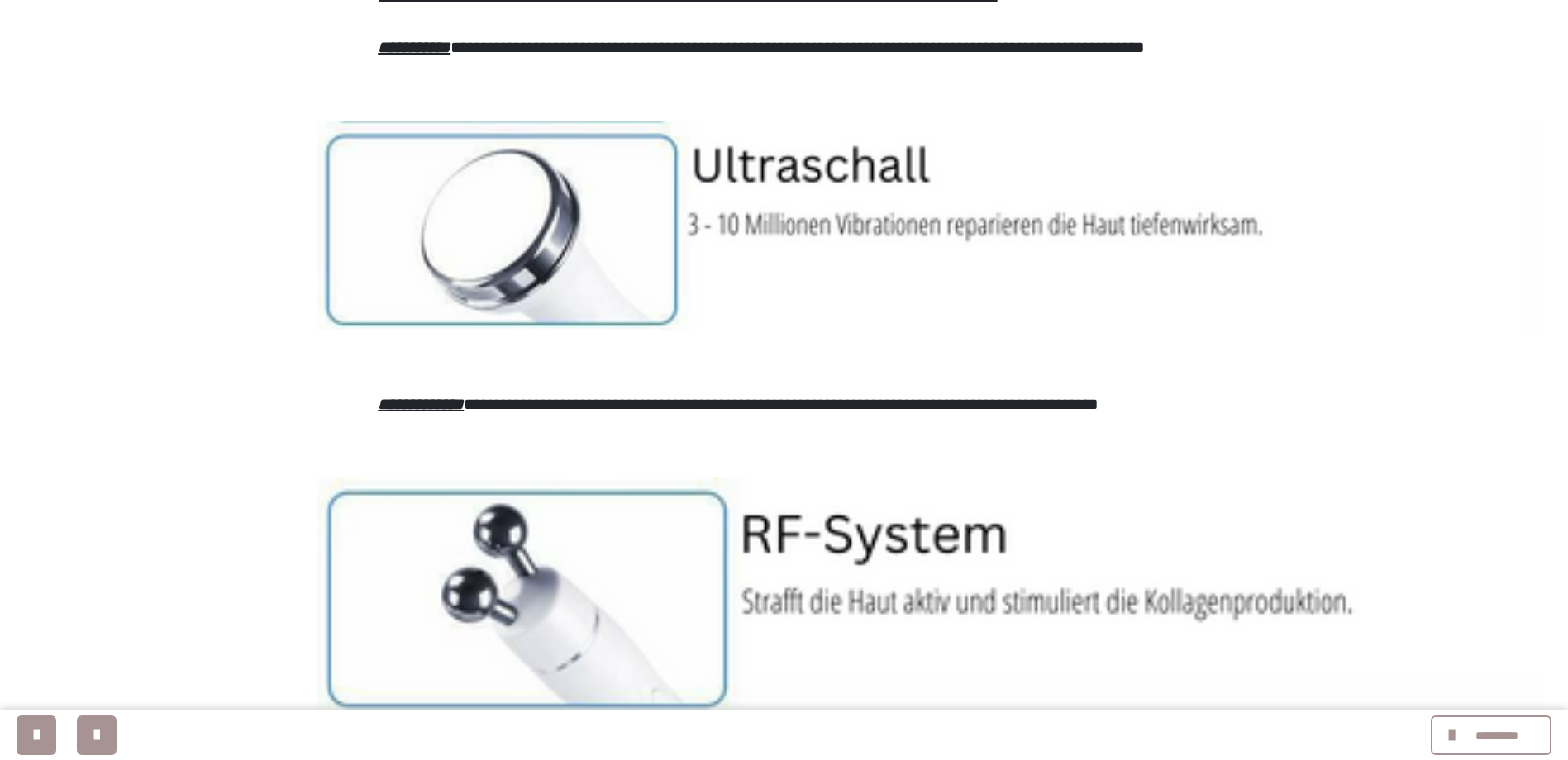 scroll, scrollTop: 0, scrollLeft: 0, axis: both 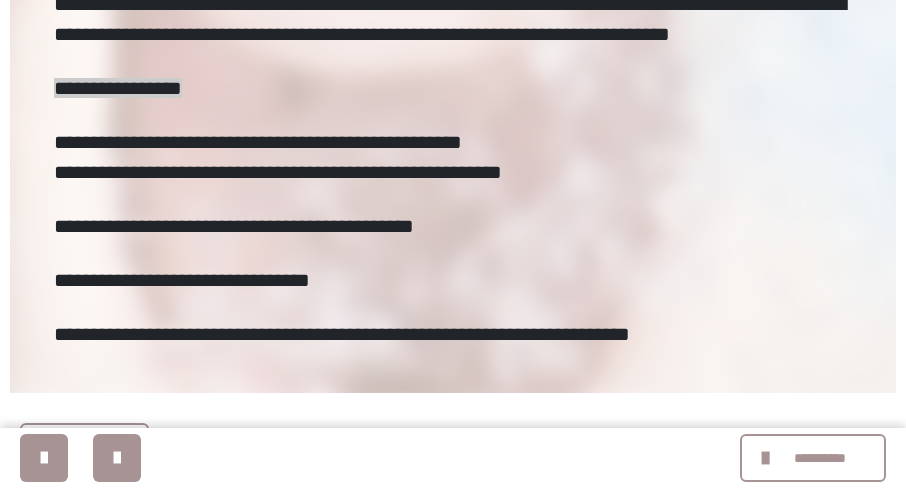 click on "**********" at bounding box center [182, 280] 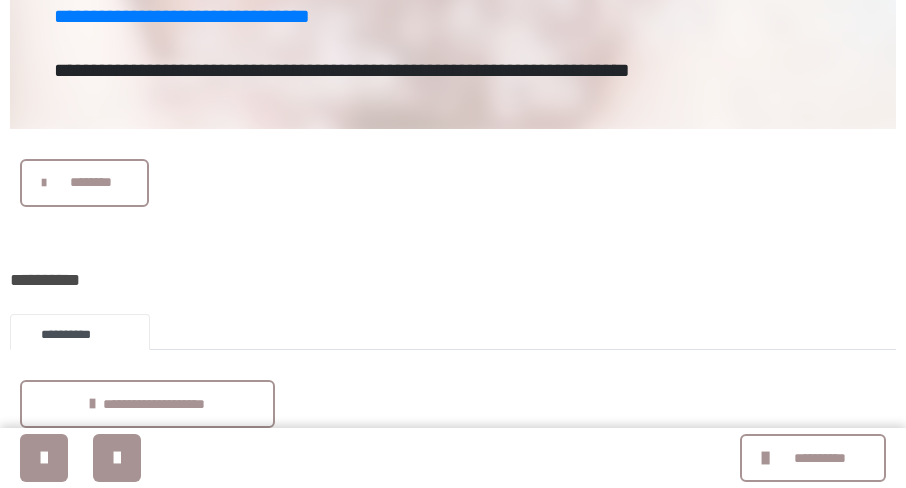 scroll, scrollTop: 2894, scrollLeft: 0, axis: vertical 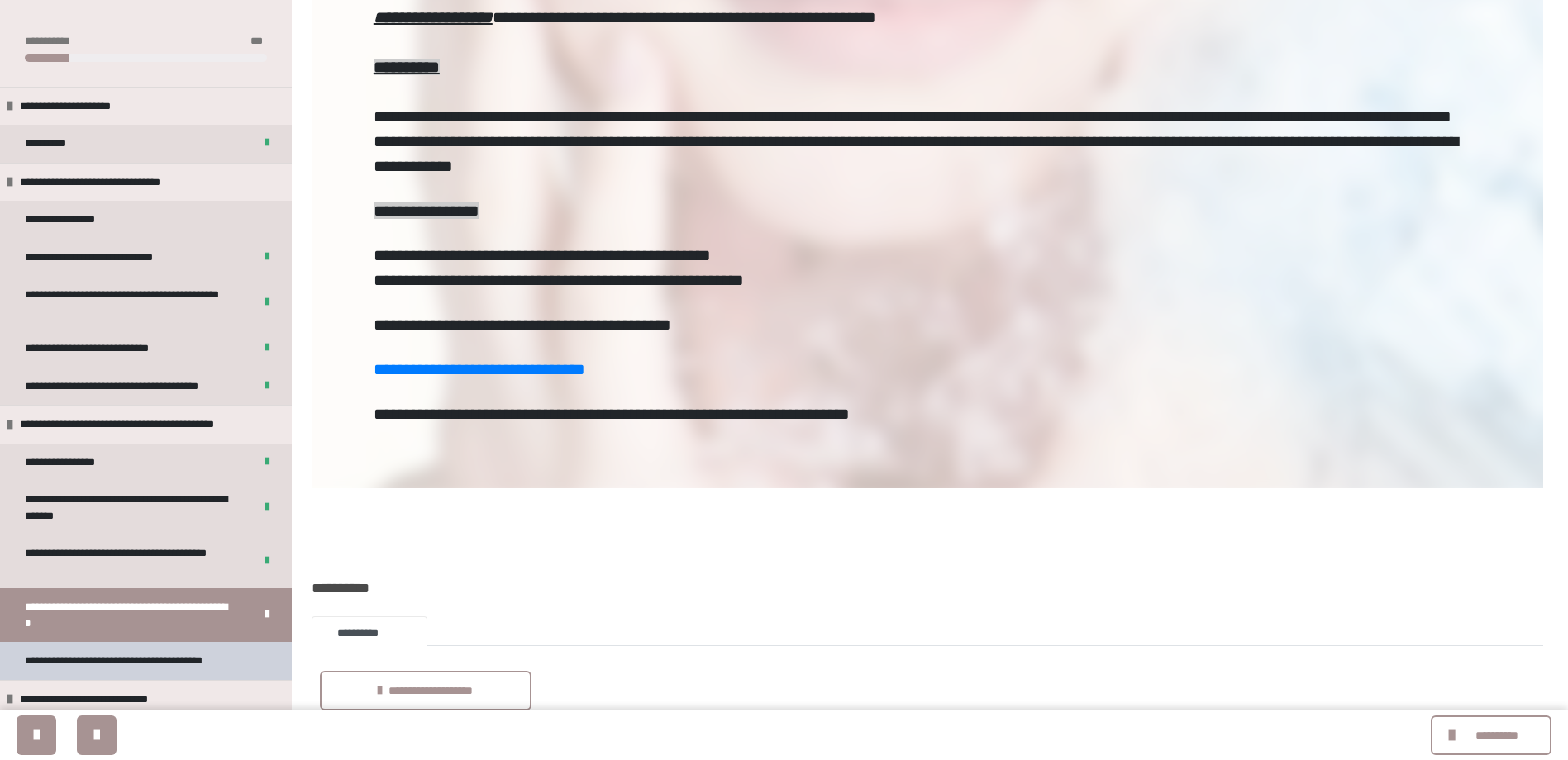 click on "**********" at bounding box center (124, 661) 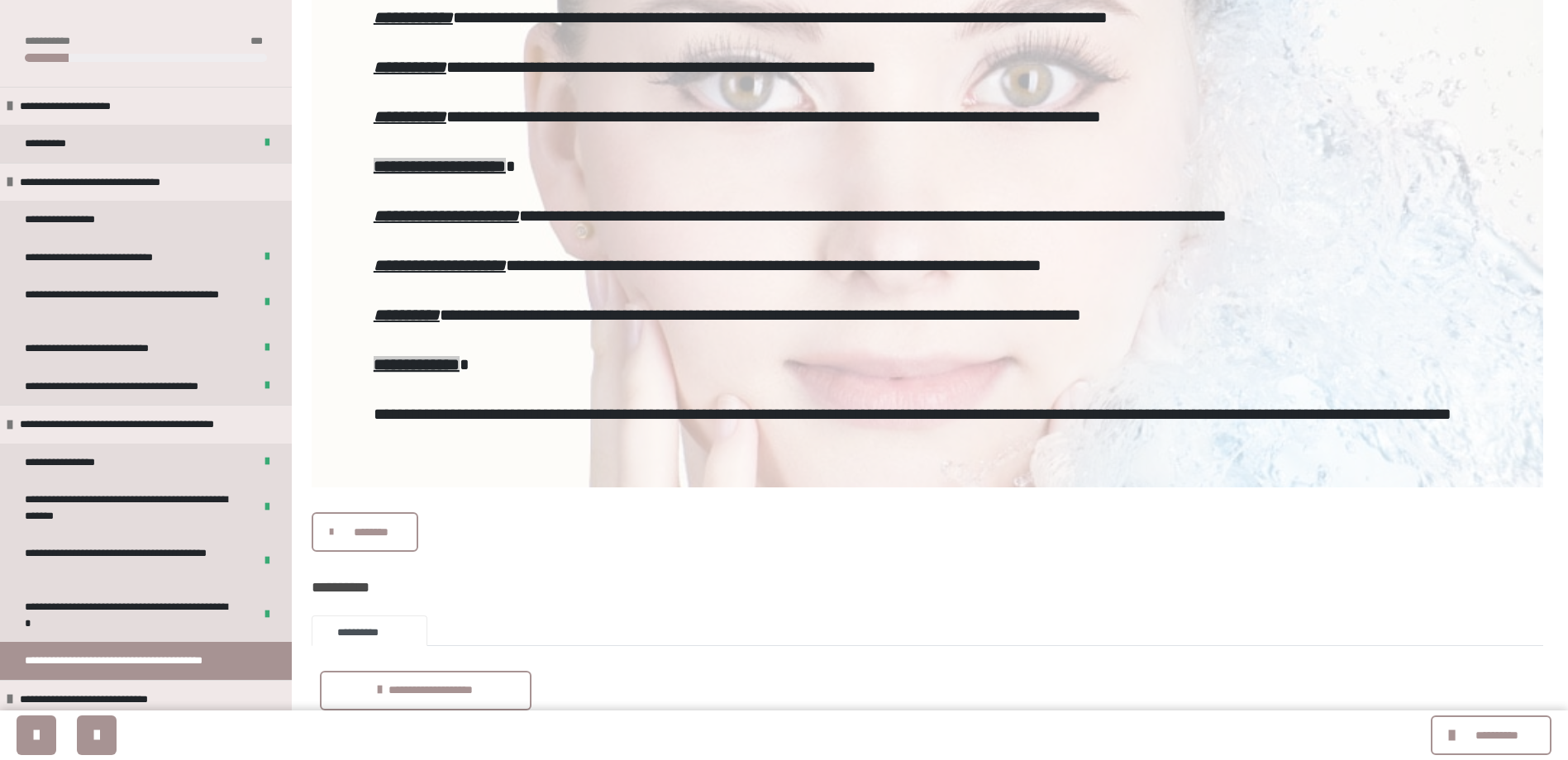 scroll, scrollTop: 971, scrollLeft: 0, axis: vertical 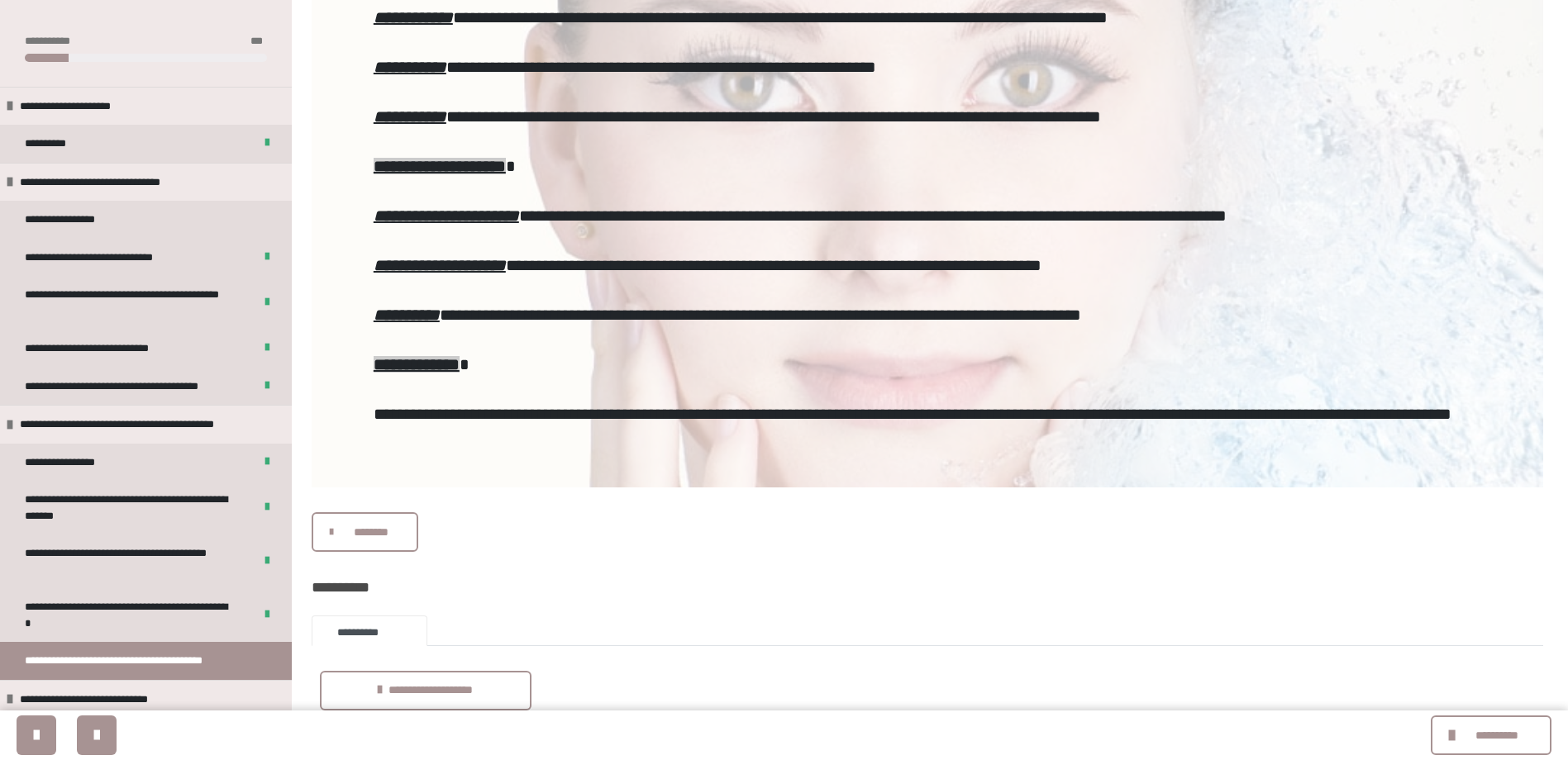 click on "********" at bounding box center [370, 532] 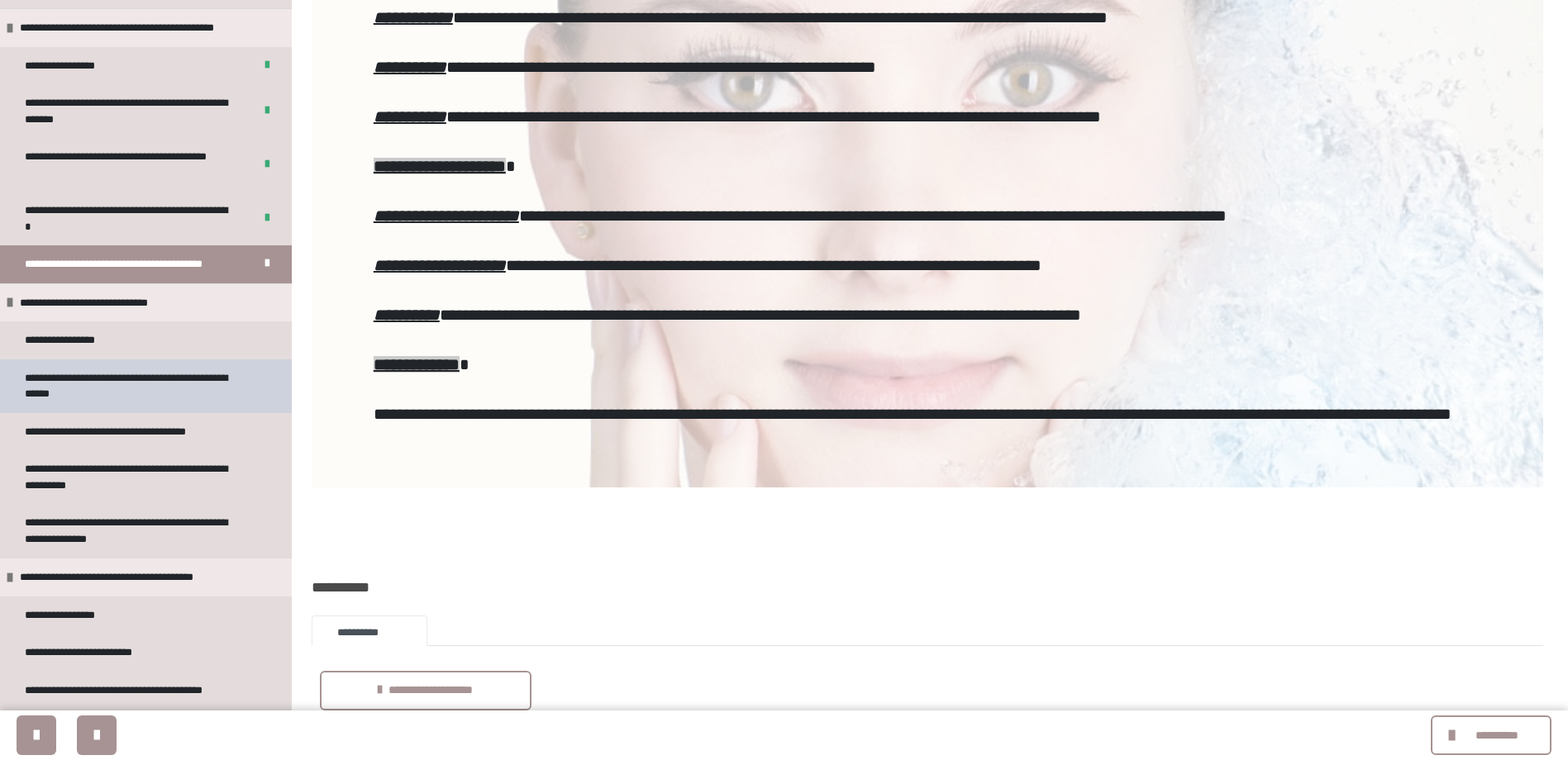 scroll, scrollTop: 413, scrollLeft: 0, axis: vertical 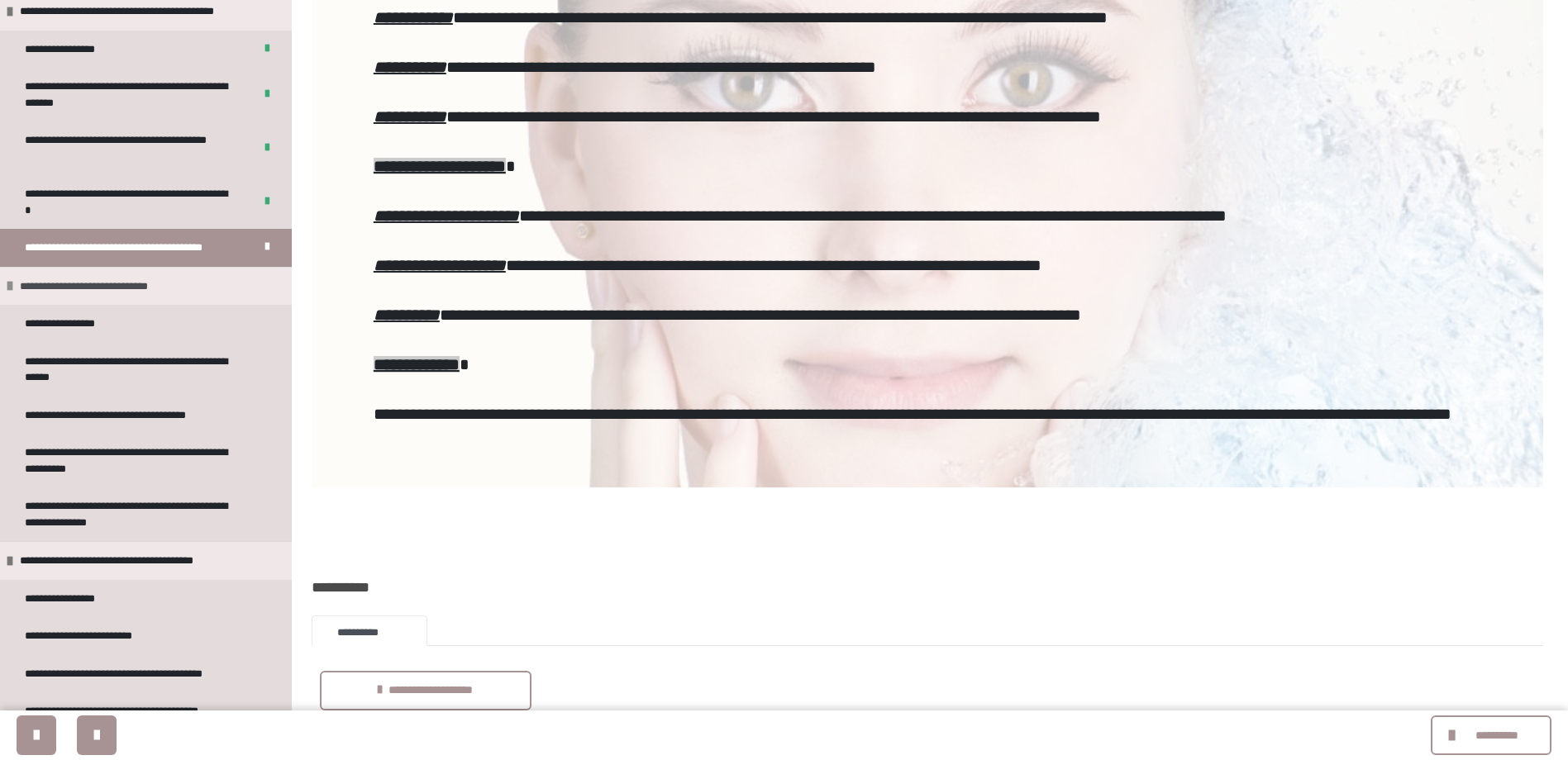 click on "**********" at bounding box center (93, 287) 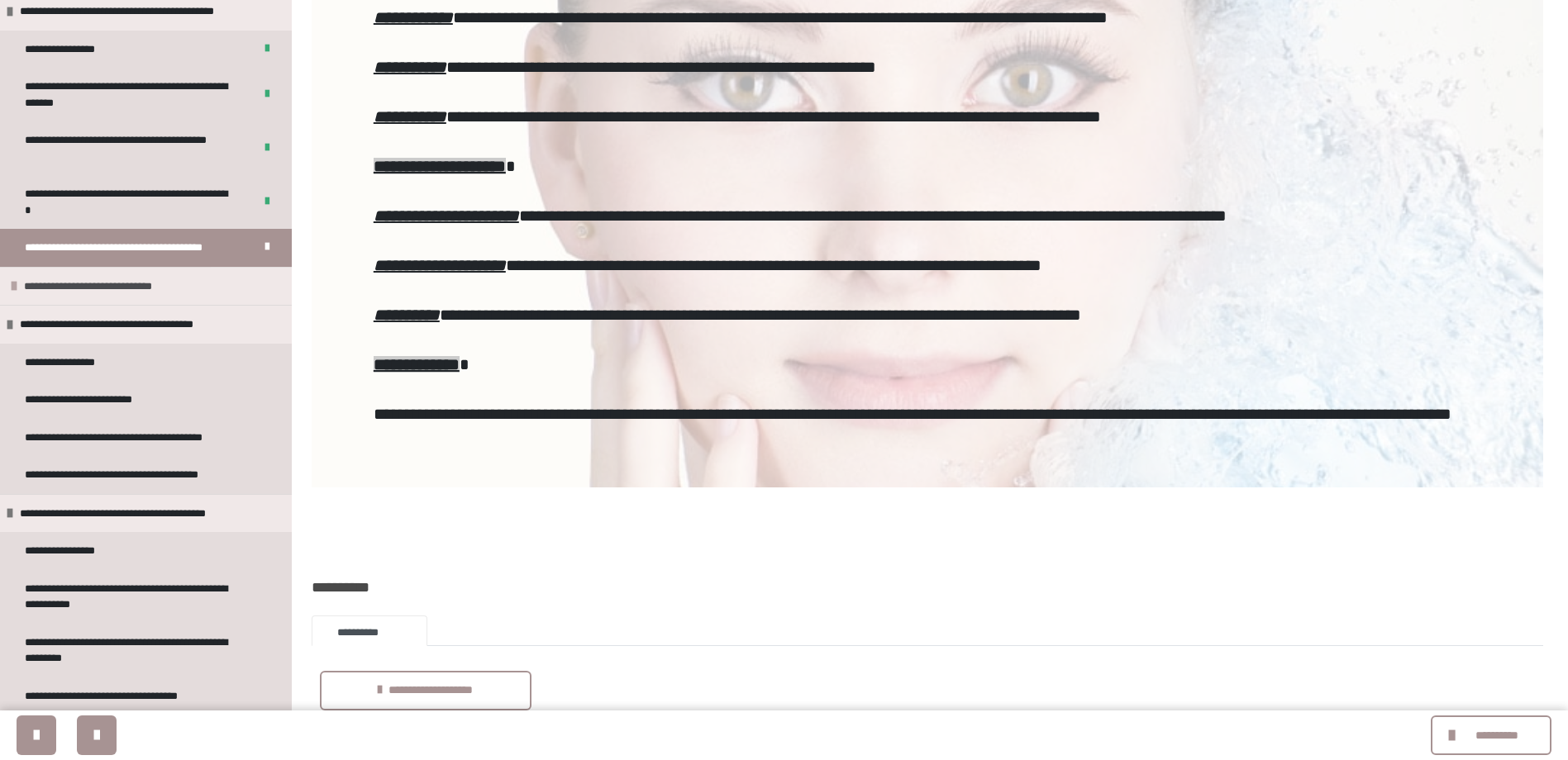 click on "**********" at bounding box center (98, 287) 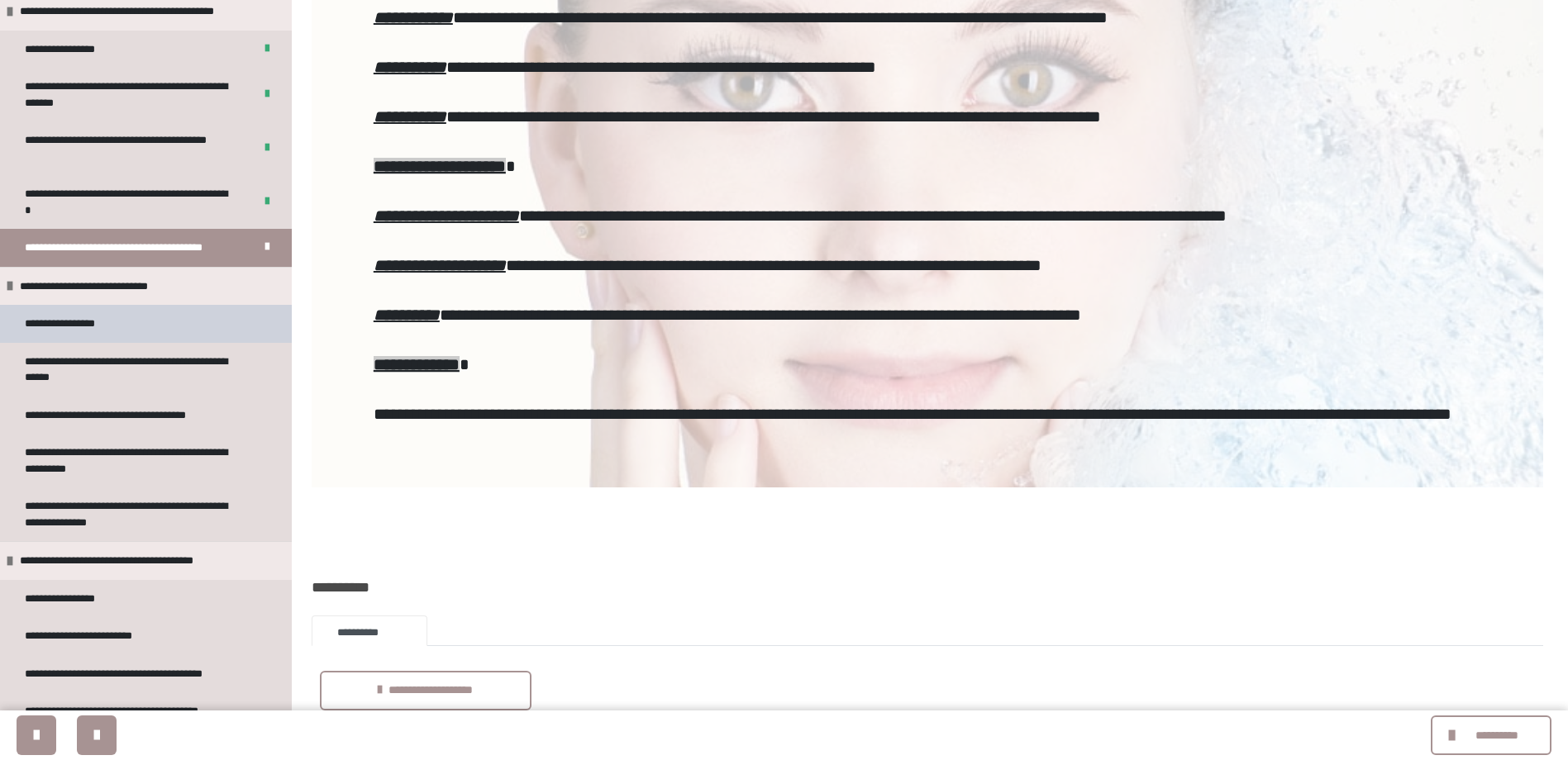 click on "**********" at bounding box center (145, 324) 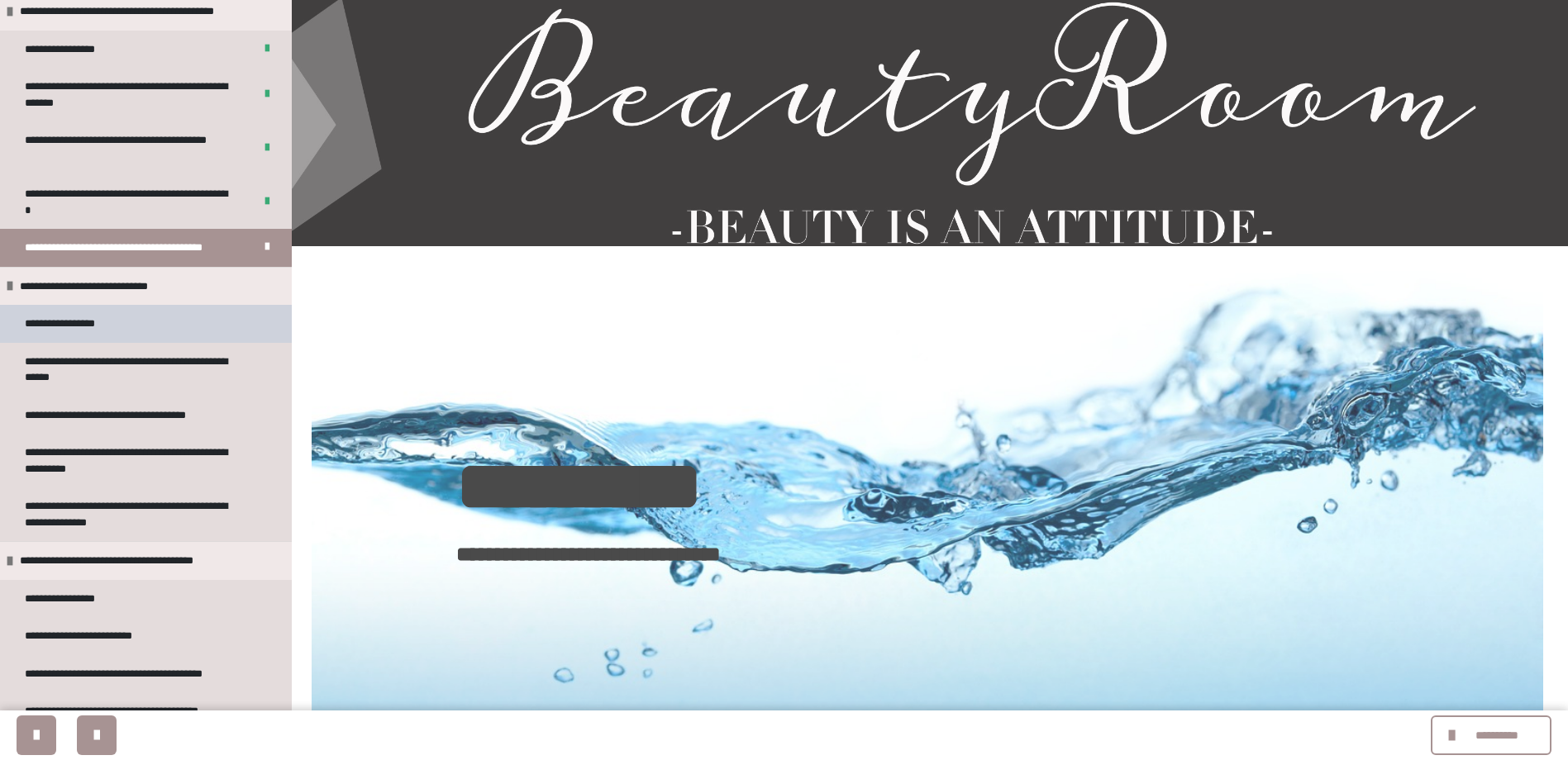 scroll, scrollTop: 0, scrollLeft: 0, axis: both 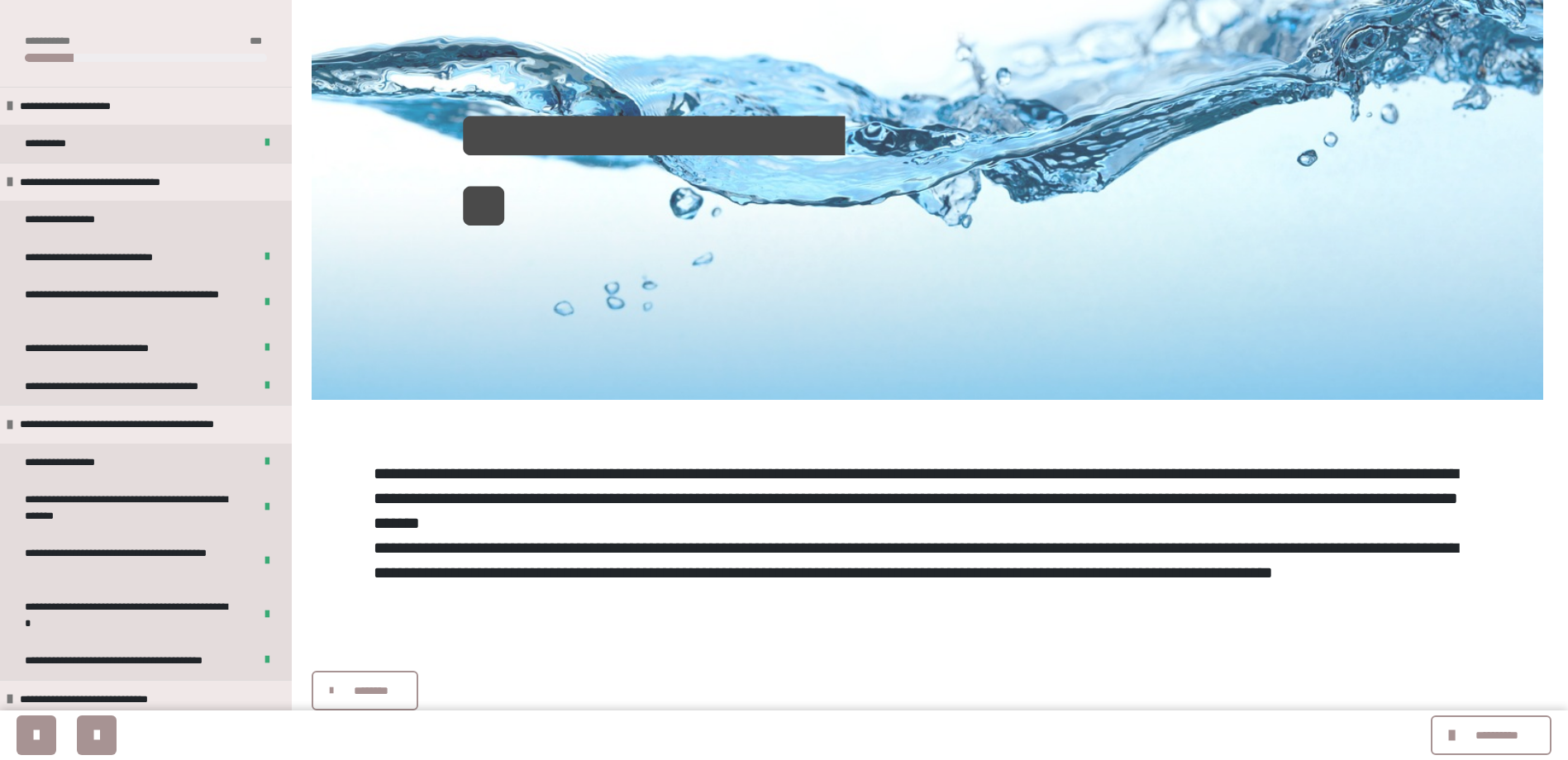 click on "********" at bounding box center [370, 691] 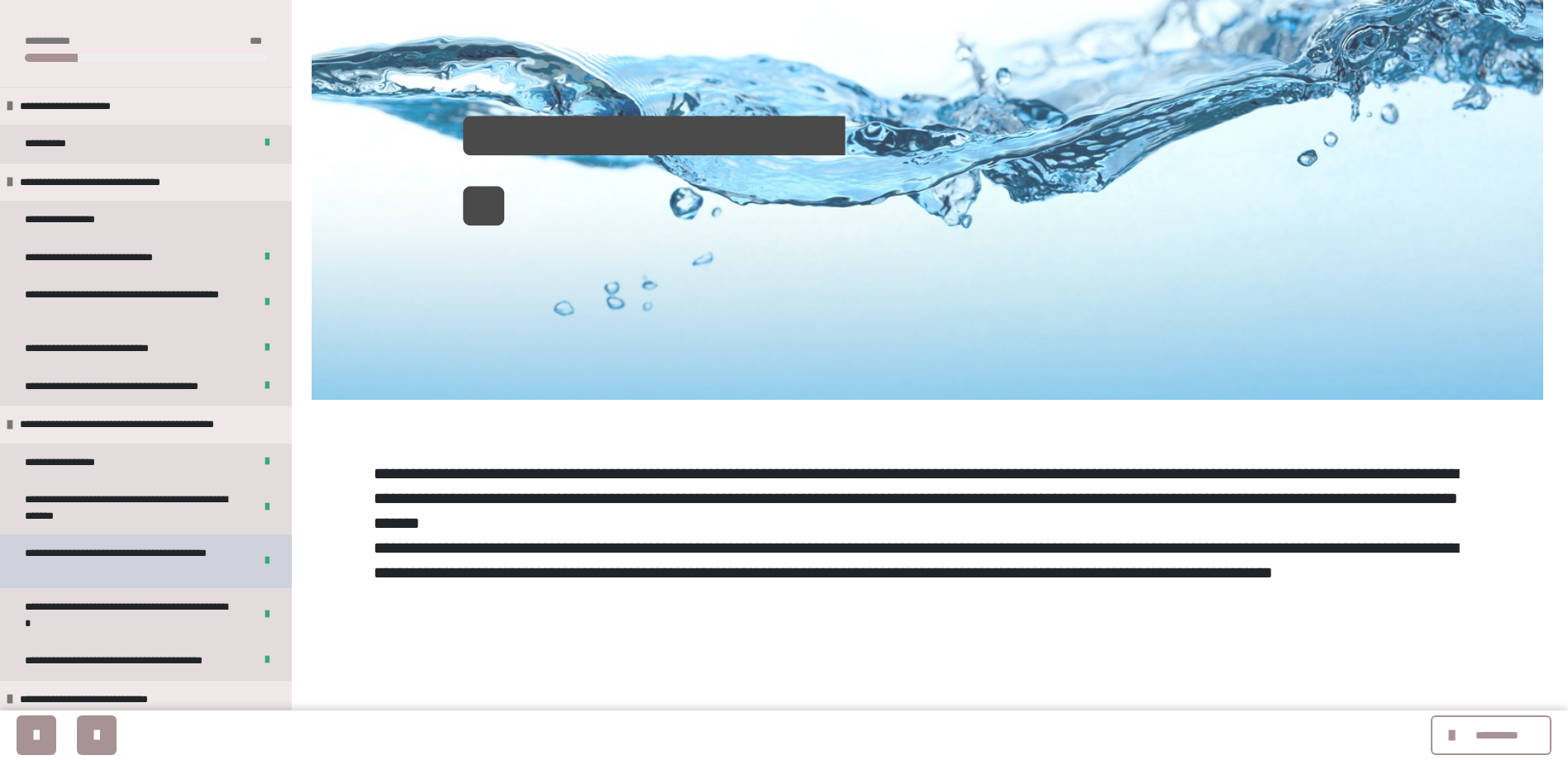 scroll, scrollTop: 248, scrollLeft: 0, axis: vertical 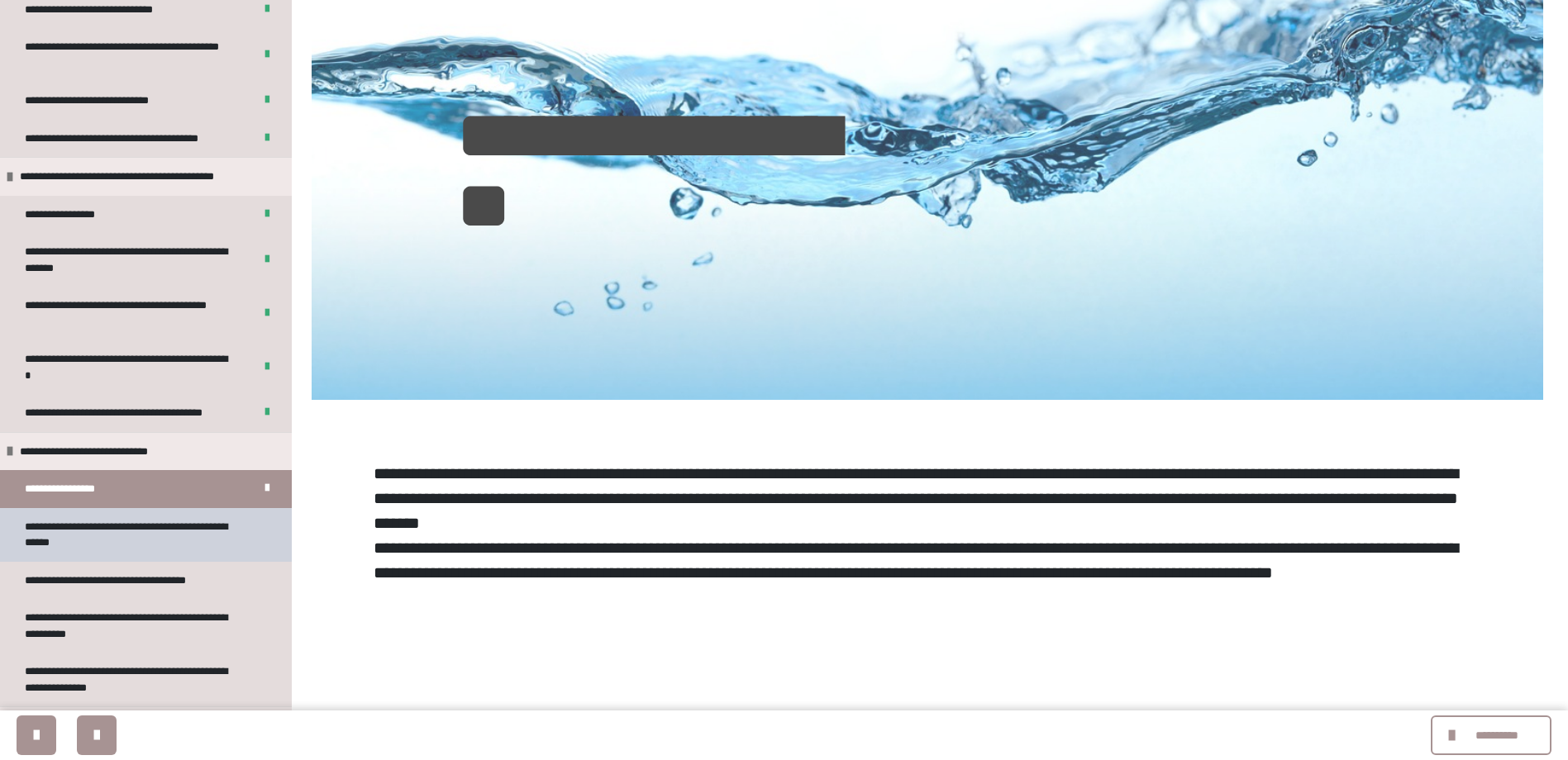 click on "**********" at bounding box center [133, 534] 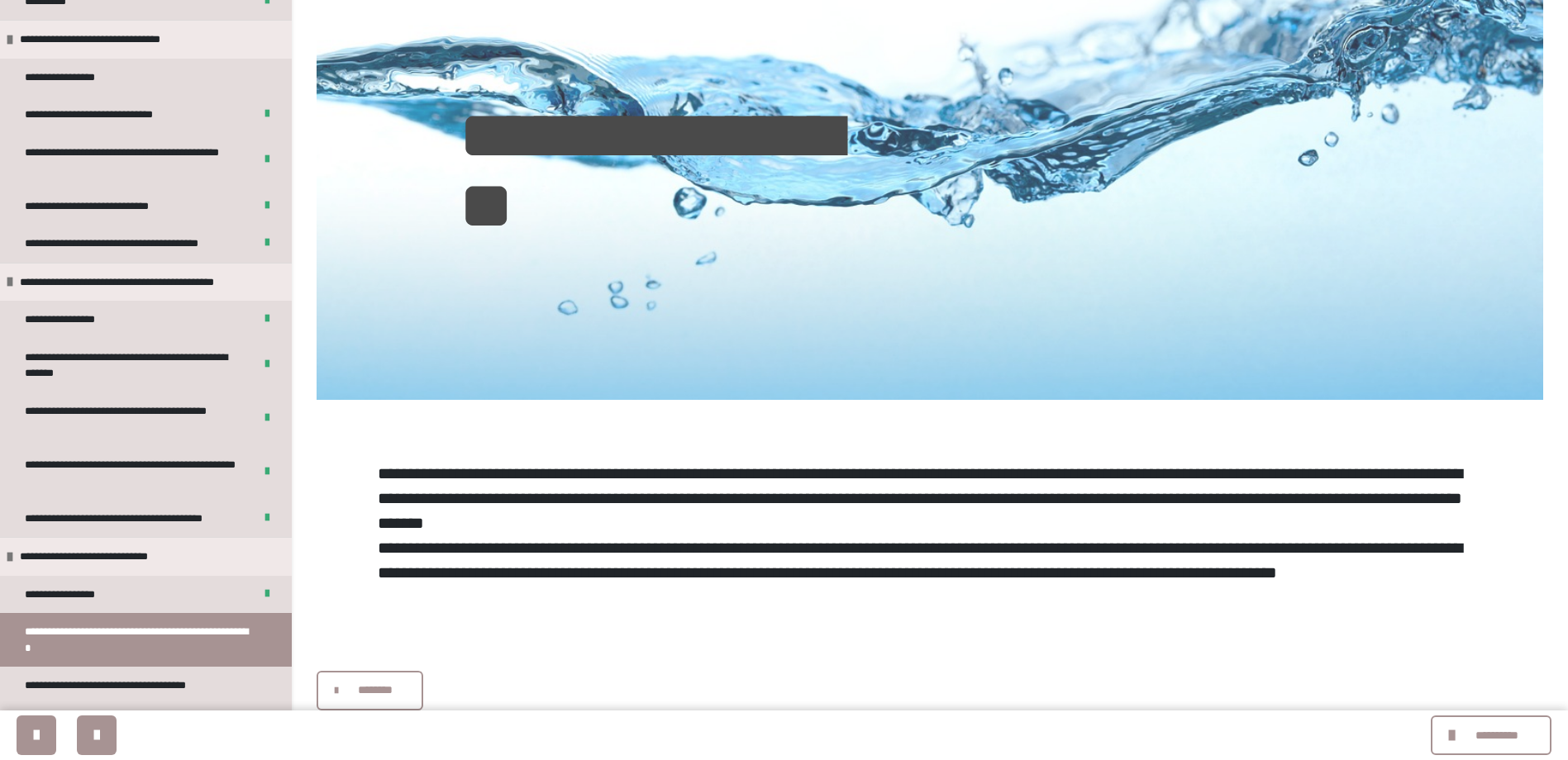scroll, scrollTop: 0, scrollLeft: 0, axis: both 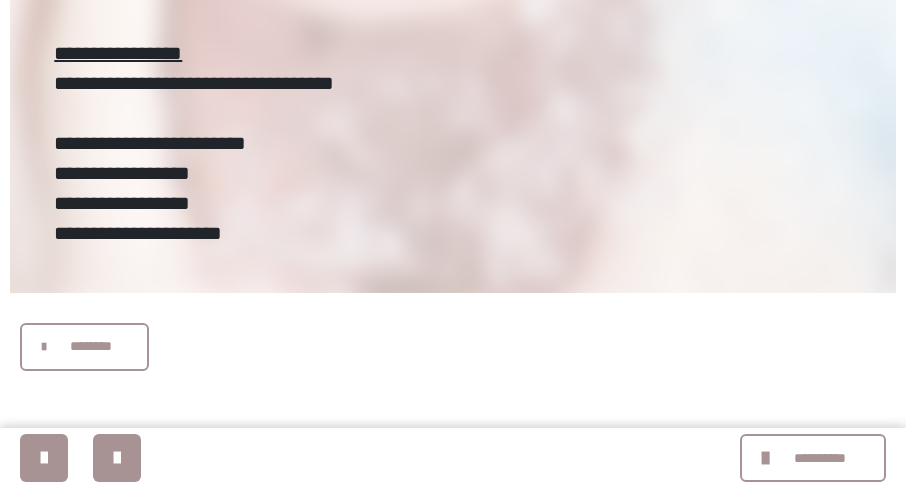 click on "********" at bounding box center [91, 346] 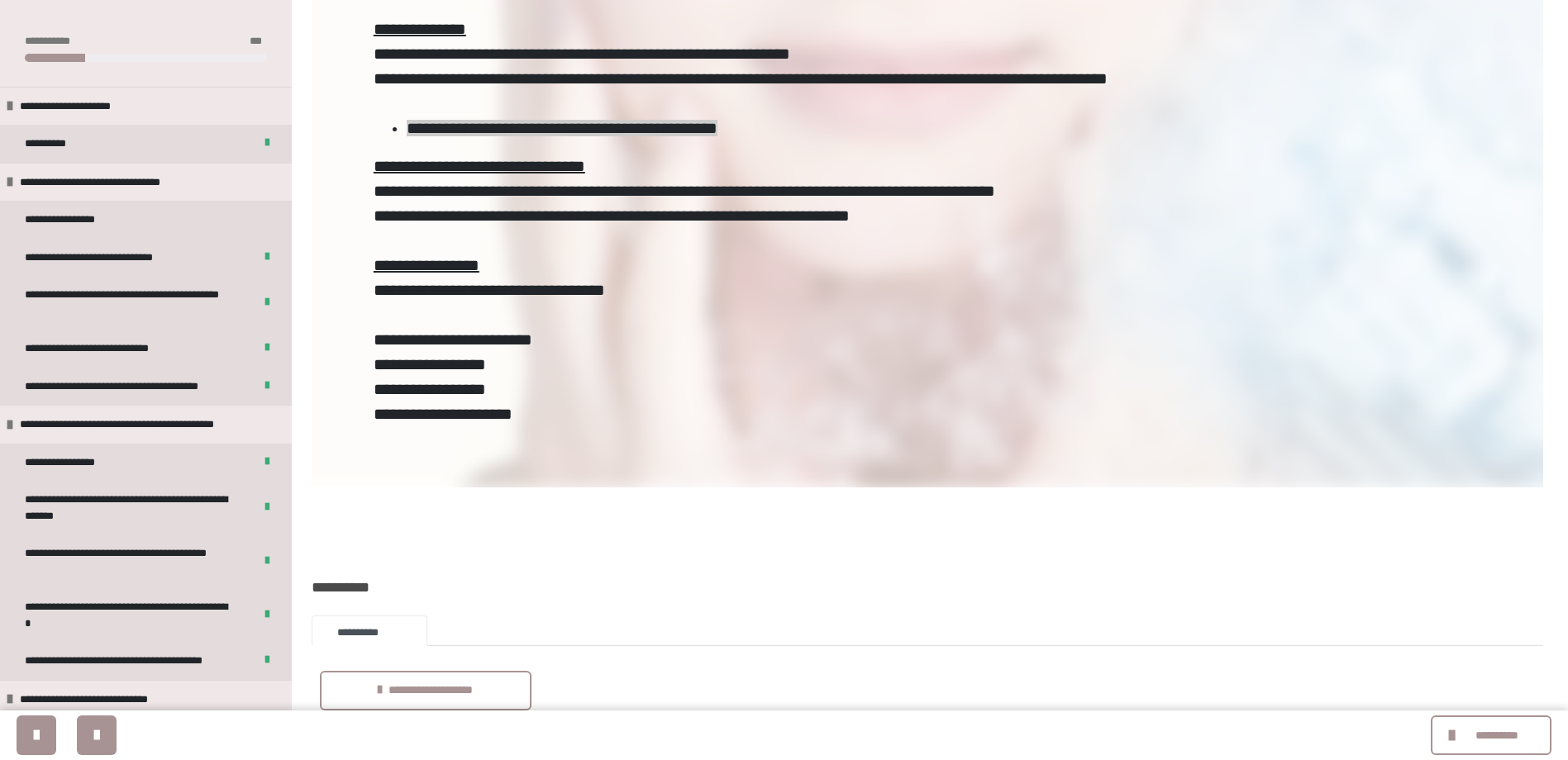 scroll, scrollTop: 1644, scrollLeft: 0, axis: vertical 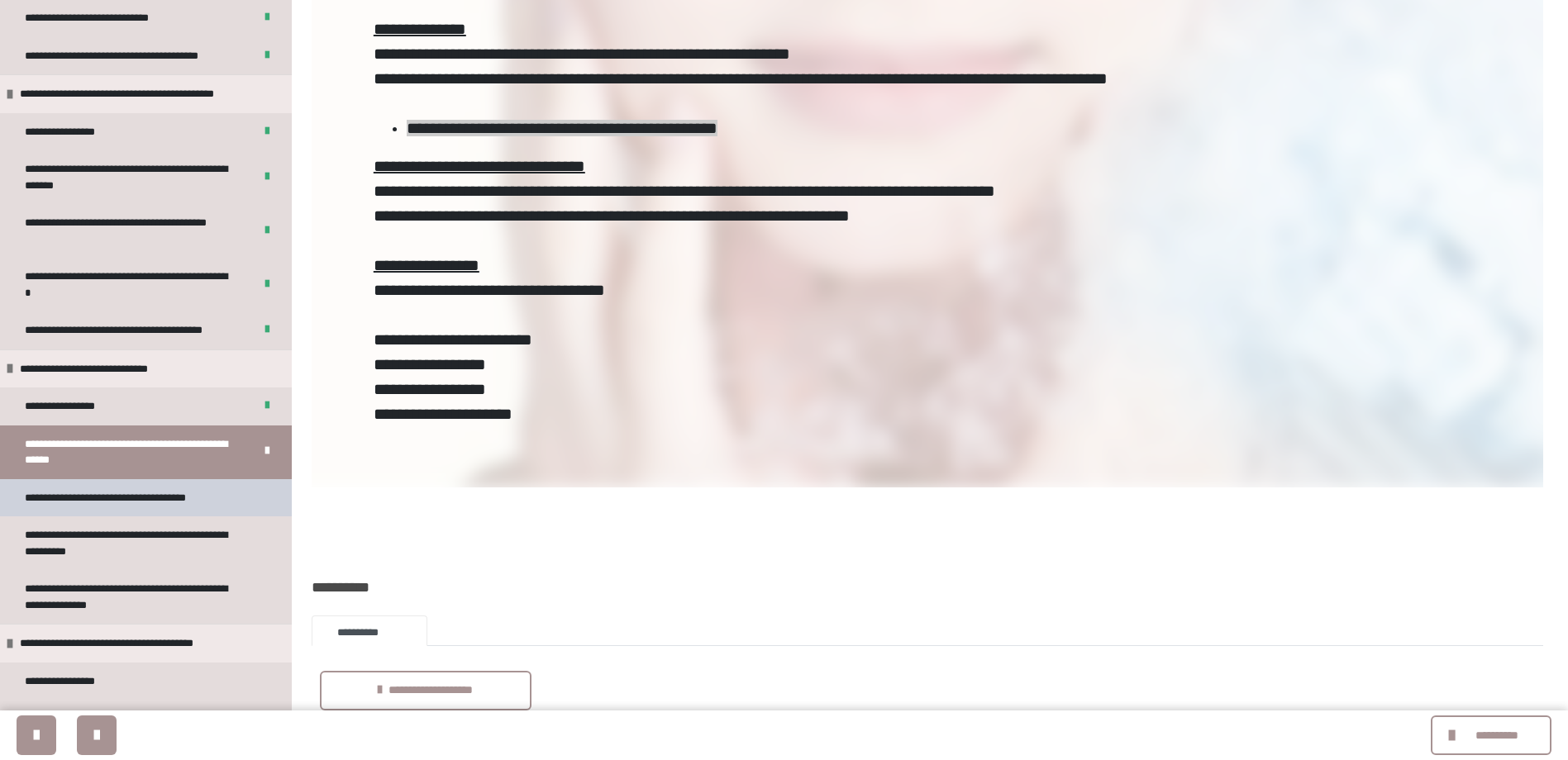 click on "**********" at bounding box center (124, 498) 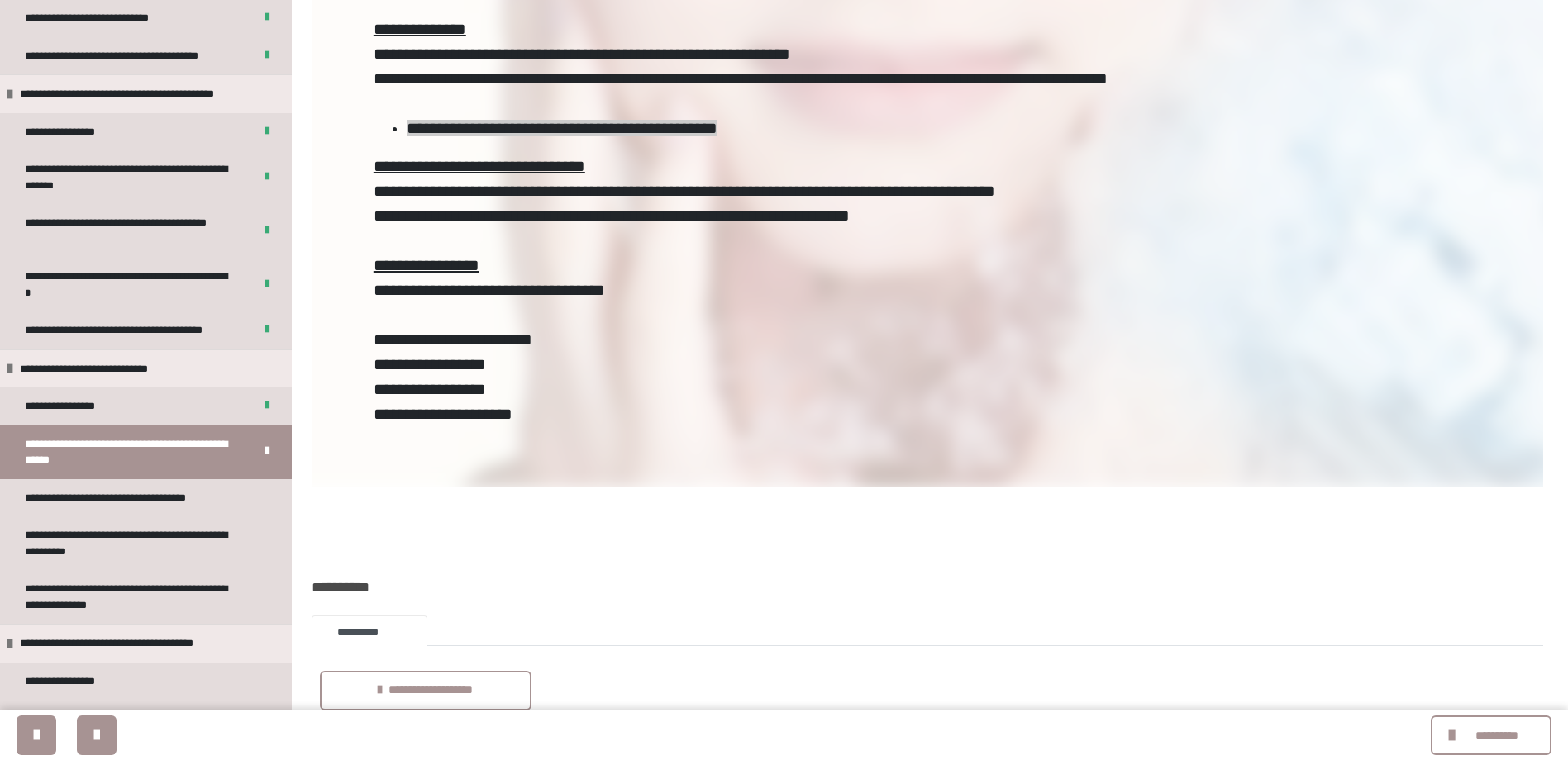 scroll, scrollTop: 0, scrollLeft: 0, axis: both 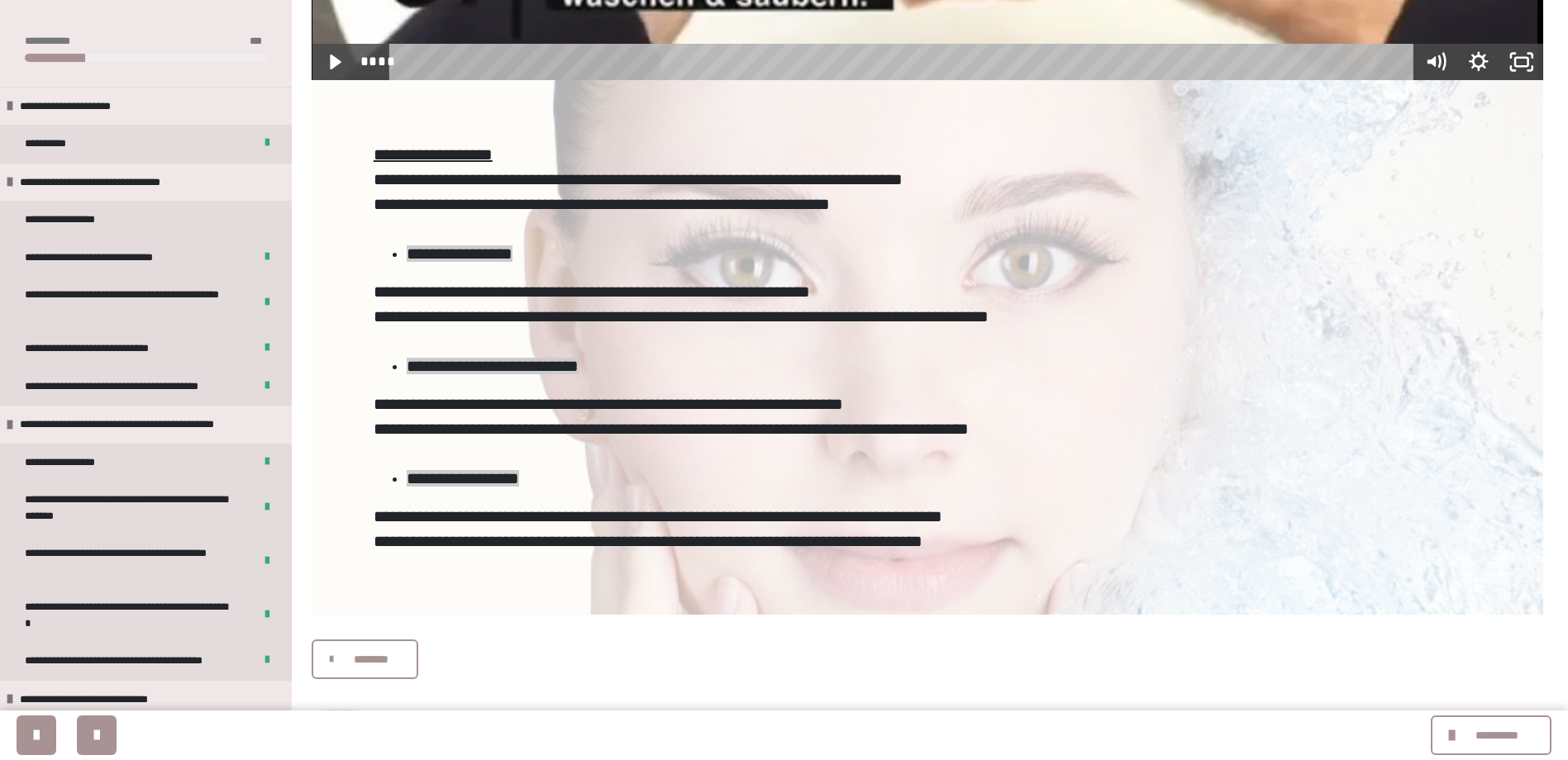 click on "********" at bounding box center (370, 659) 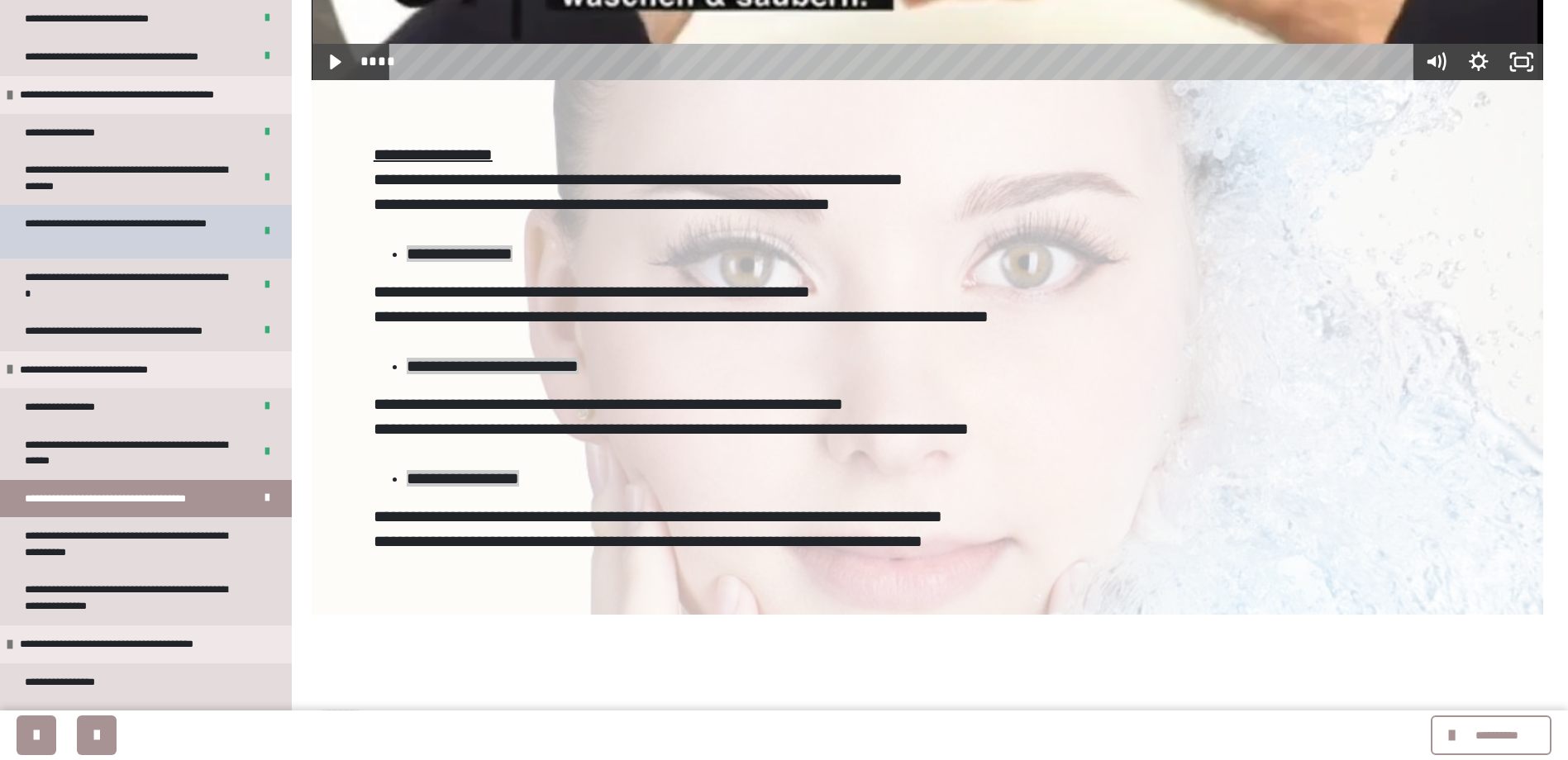 scroll, scrollTop: 330, scrollLeft: 0, axis: vertical 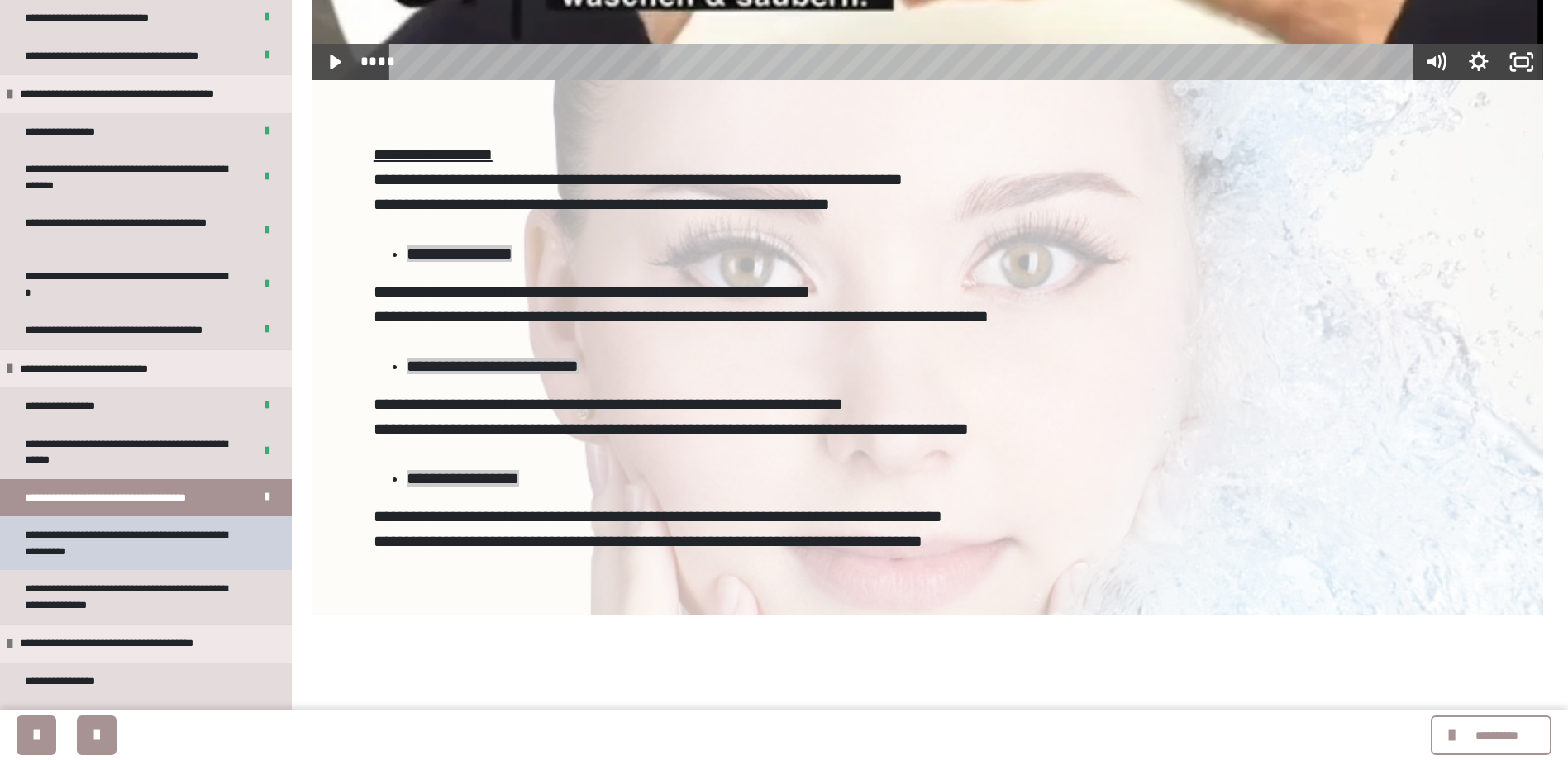 click on "**********" at bounding box center [133, 543] 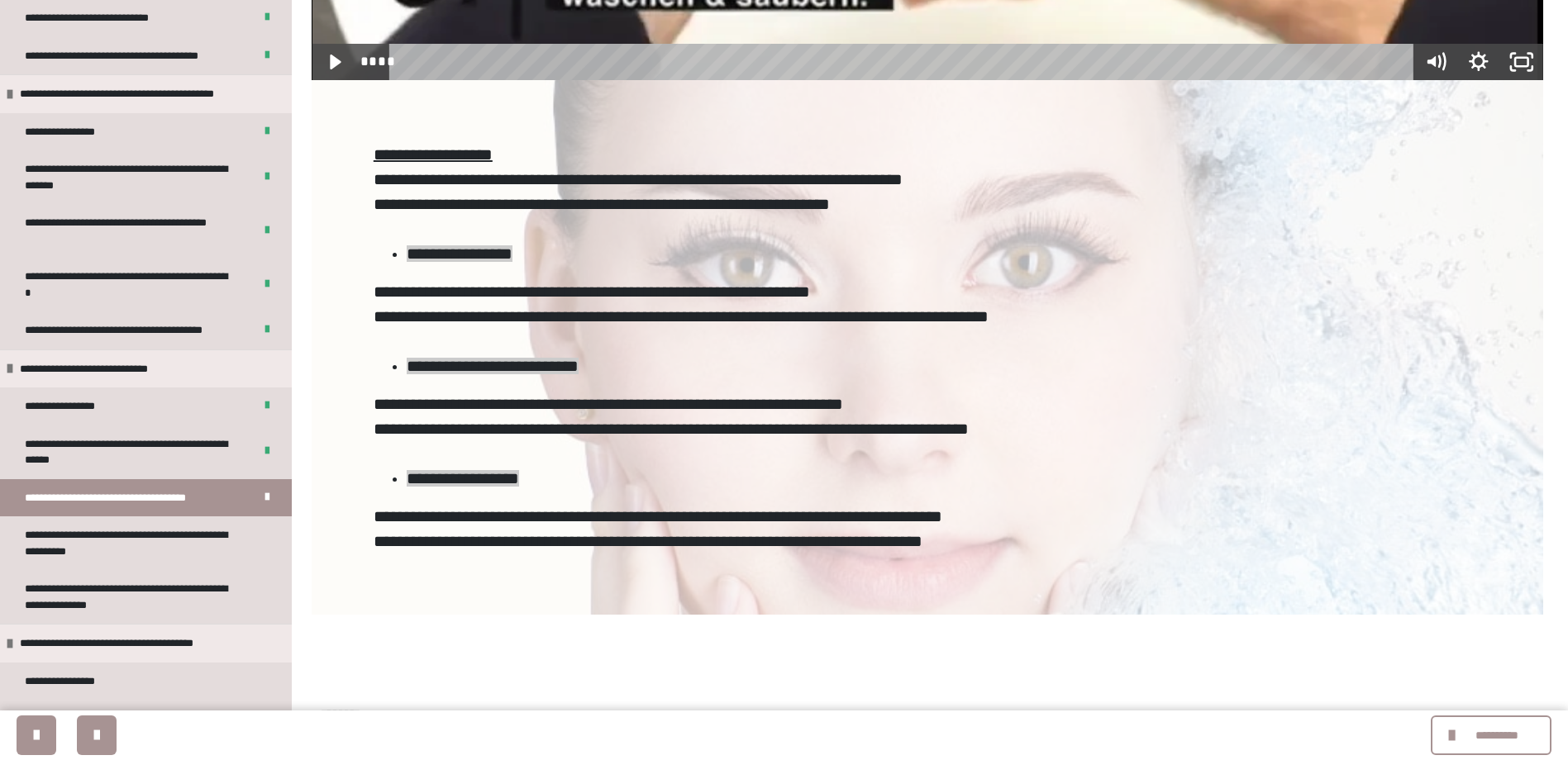scroll, scrollTop: 0, scrollLeft: 0, axis: both 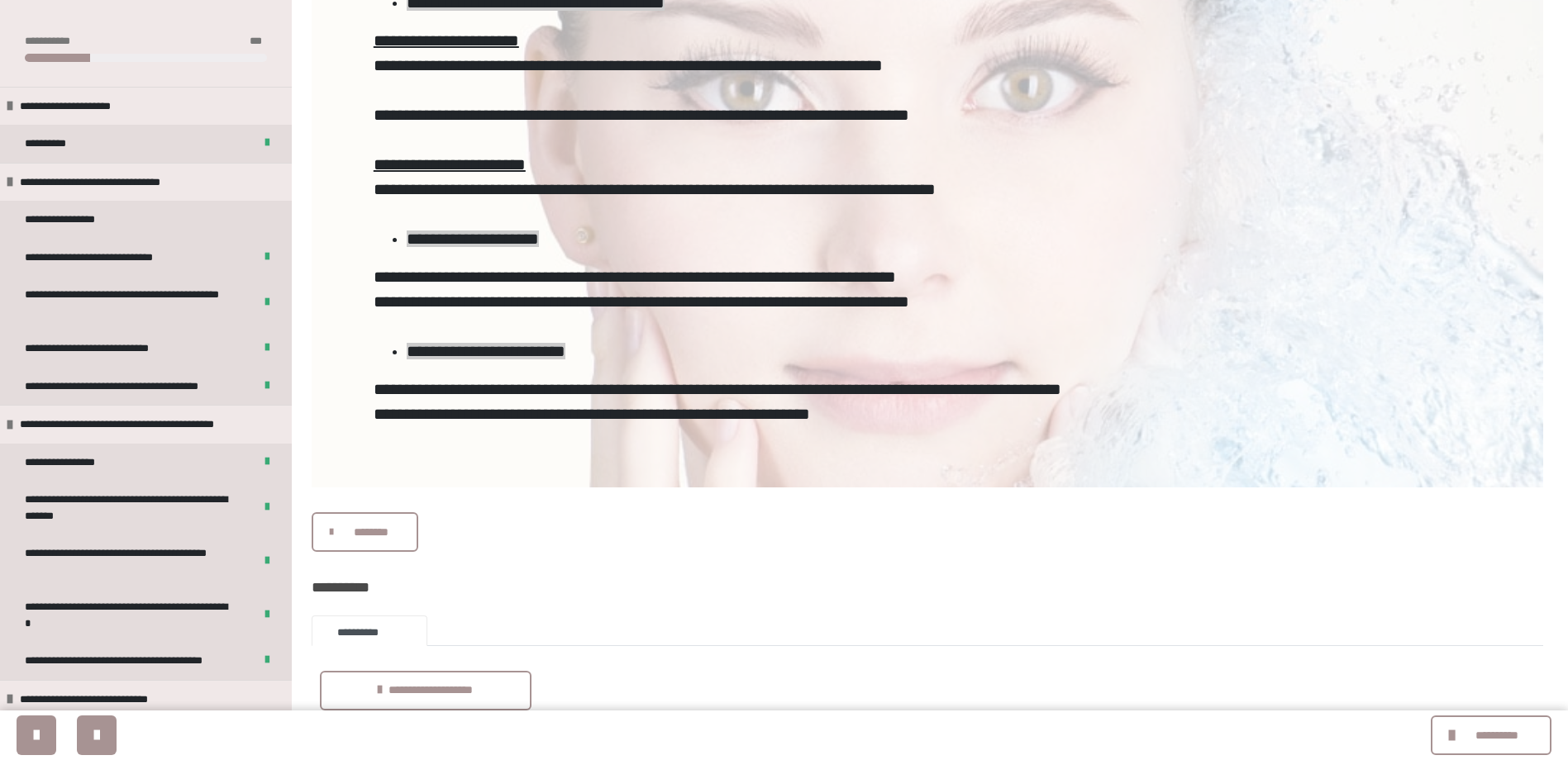 click on "********" at bounding box center [365, 532] 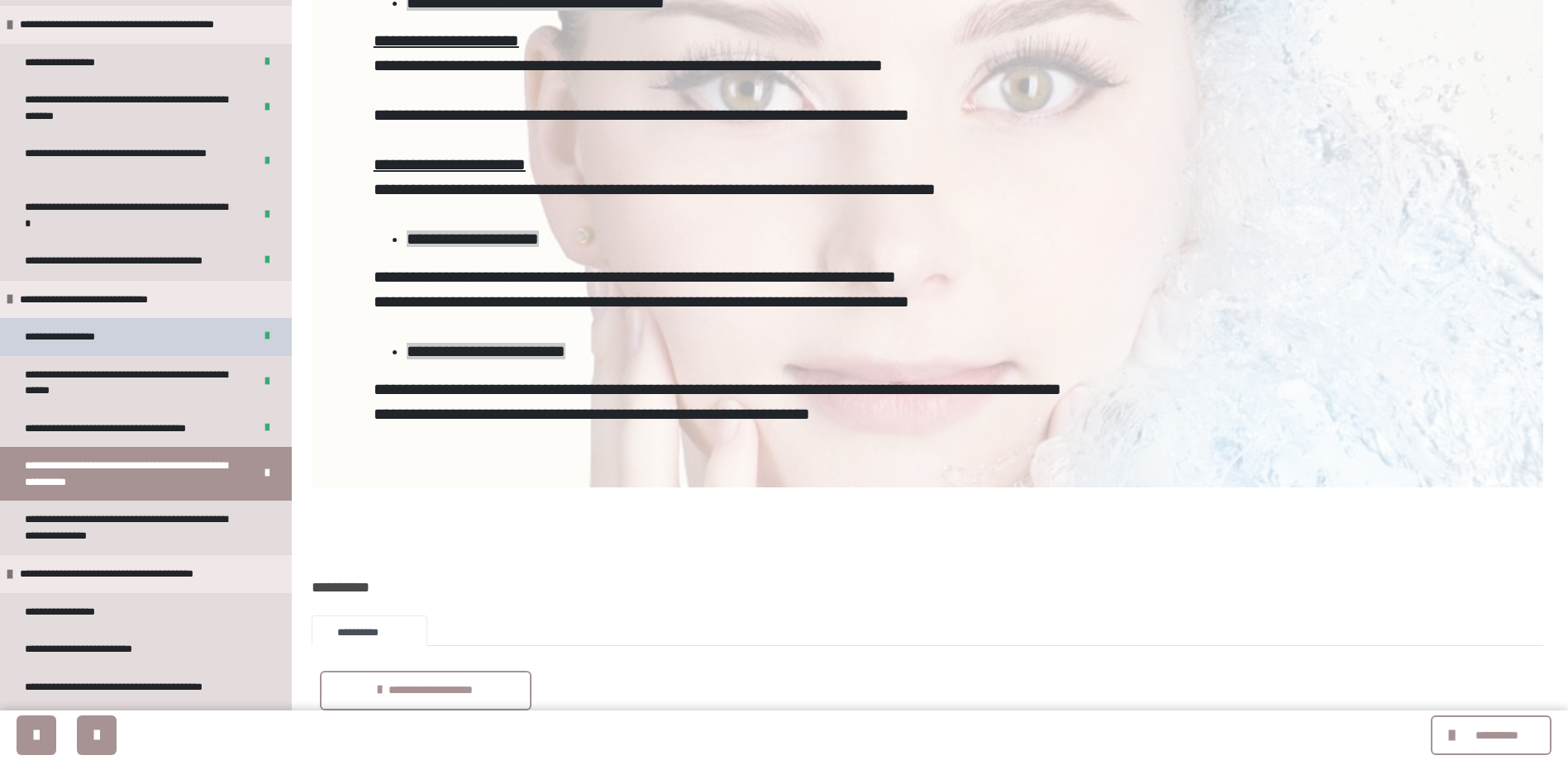 scroll, scrollTop: 413, scrollLeft: 0, axis: vertical 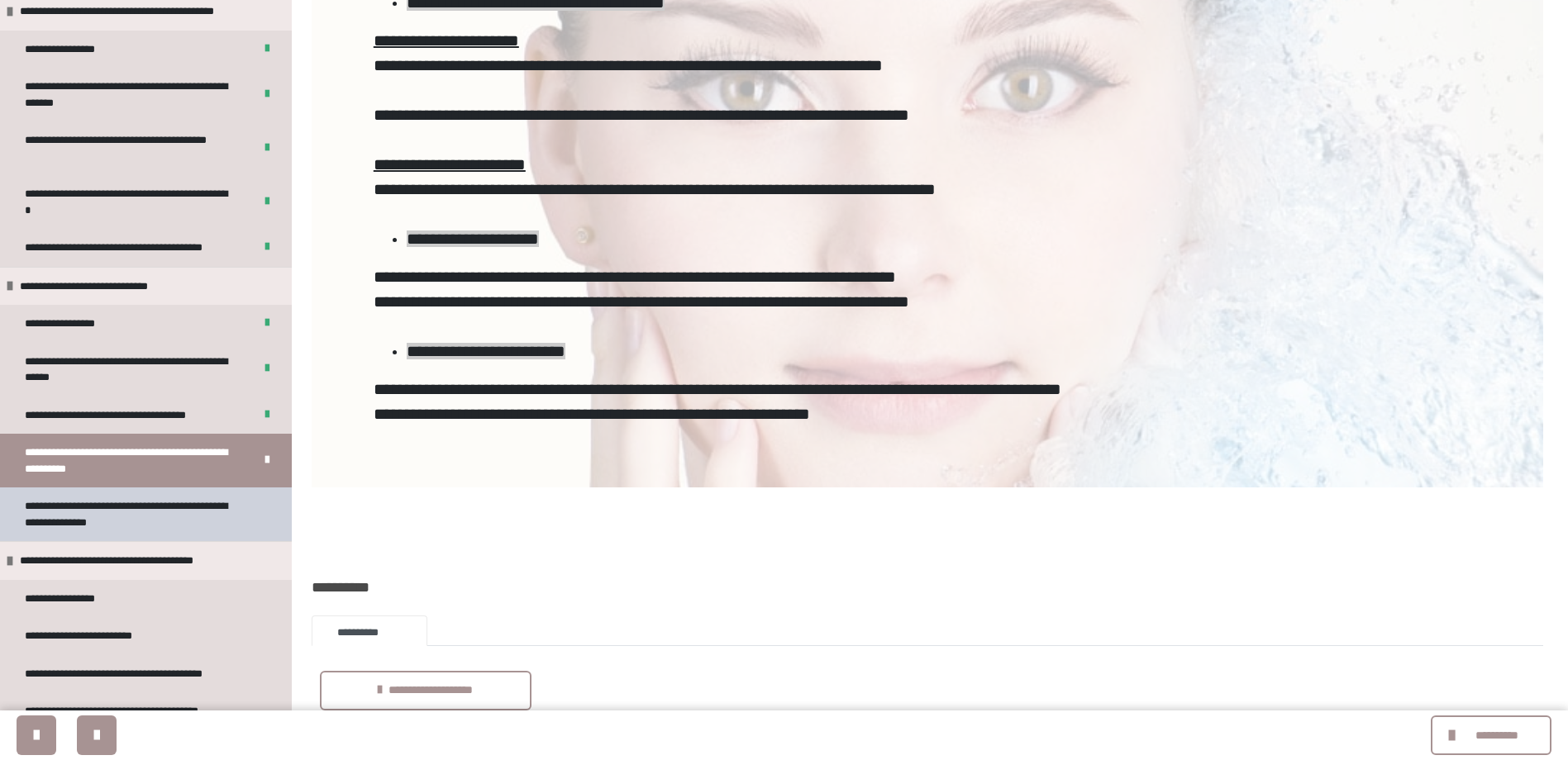 click on "**********" at bounding box center (133, 514) 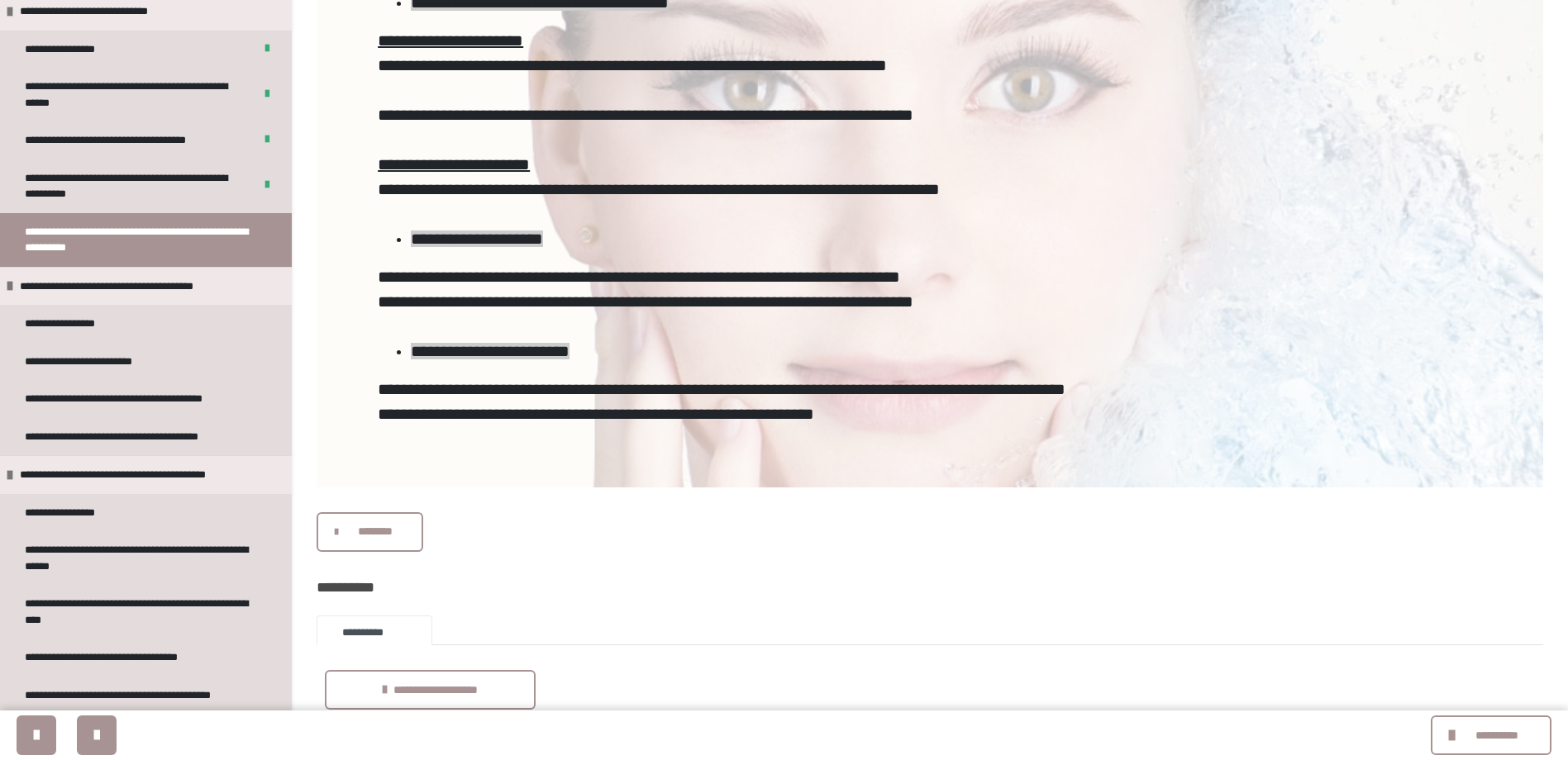 scroll, scrollTop: 0, scrollLeft: 0, axis: both 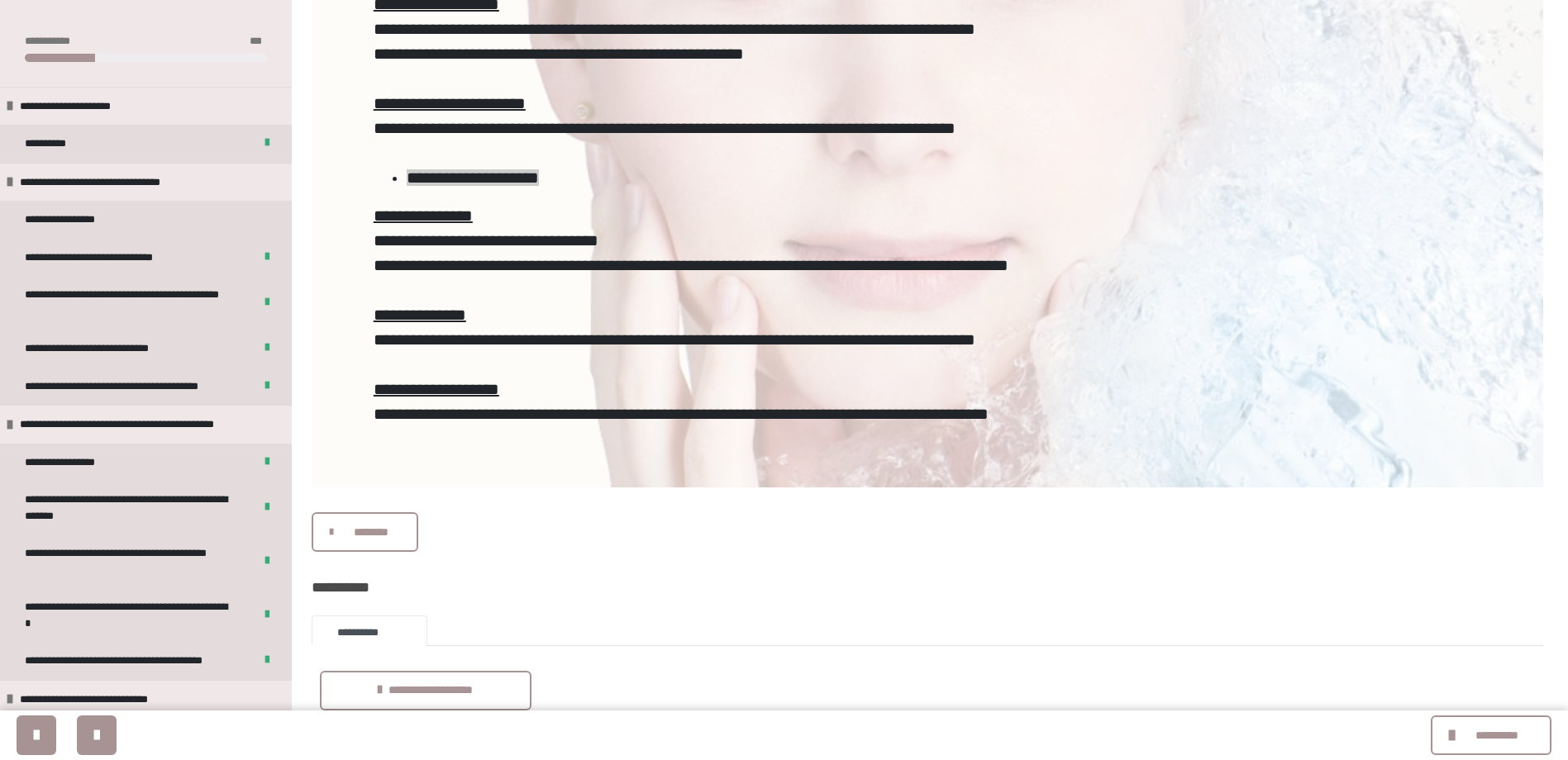 click on "********" at bounding box center [370, 532] 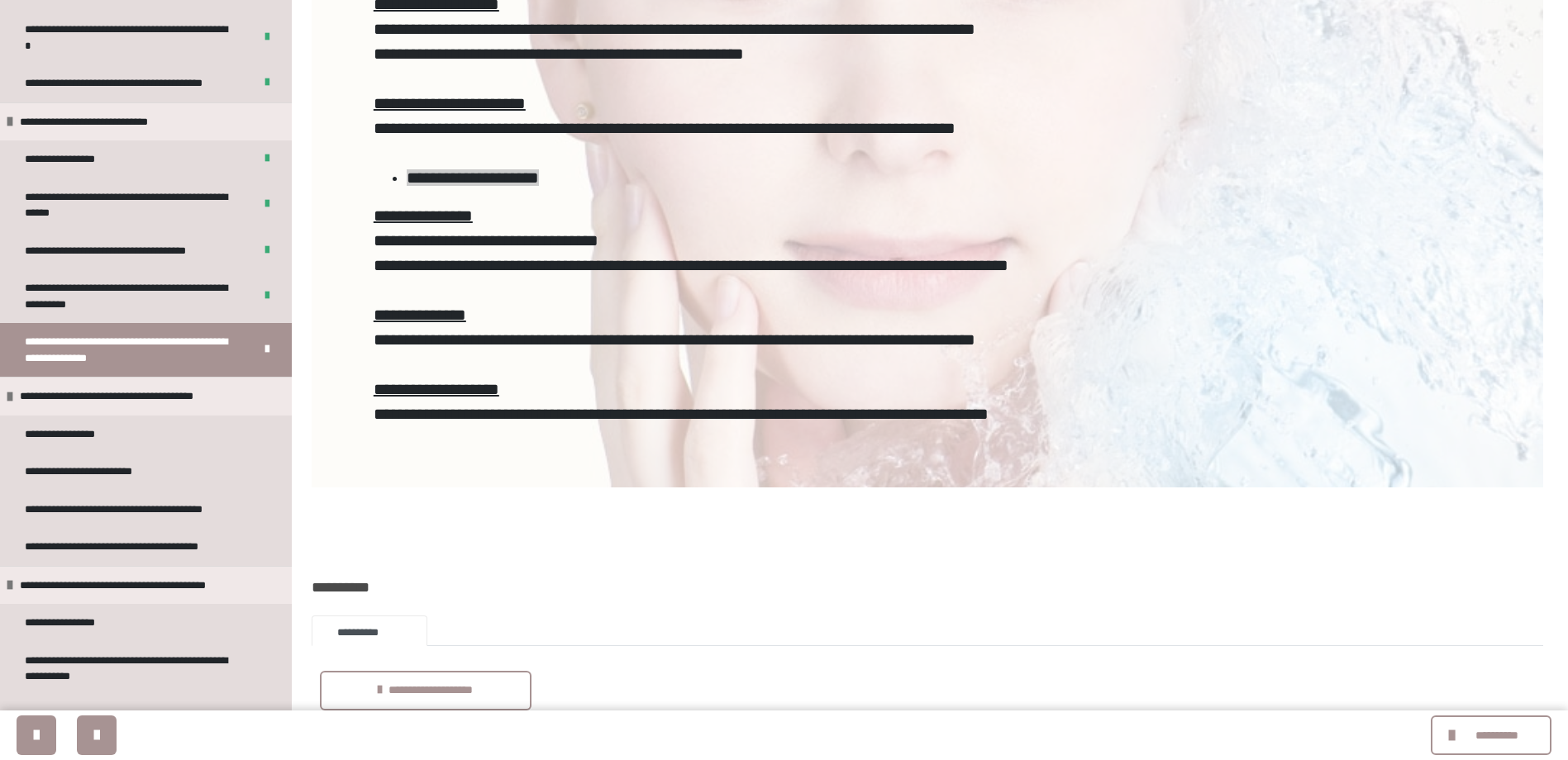 scroll, scrollTop: 578, scrollLeft: 0, axis: vertical 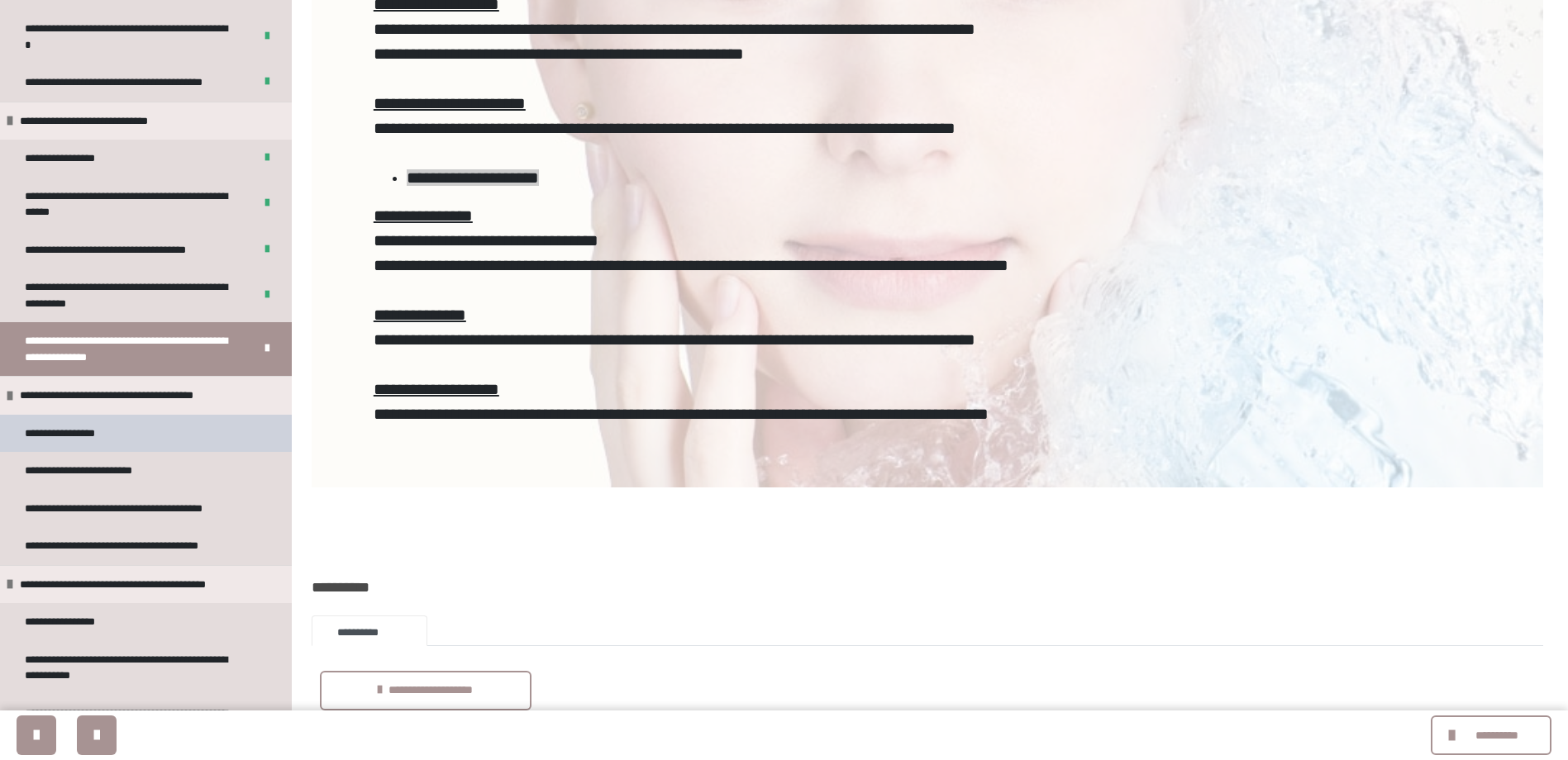 click on "**********" at bounding box center (69, 434) 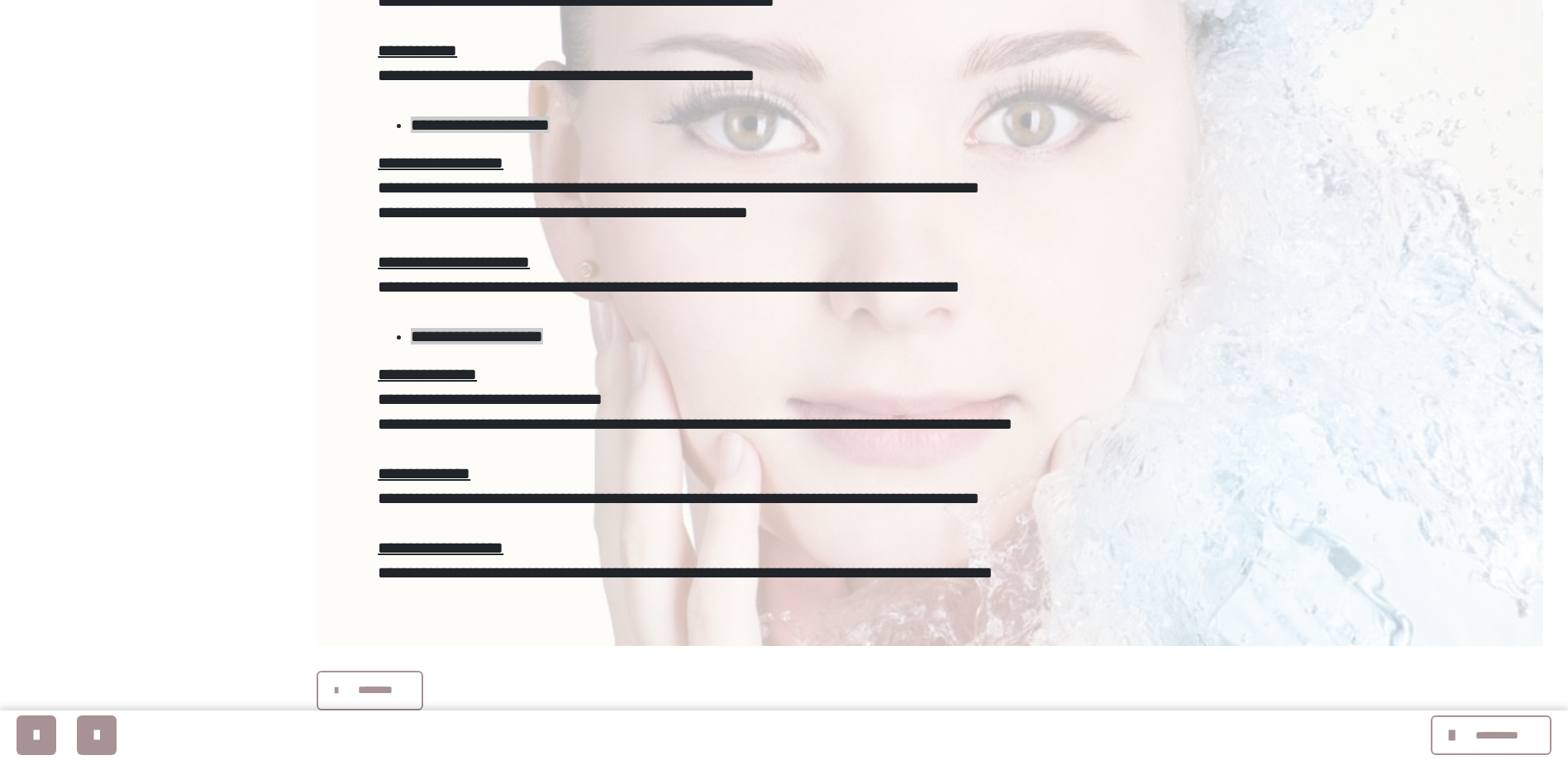 scroll, scrollTop: 0, scrollLeft: 0, axis: both 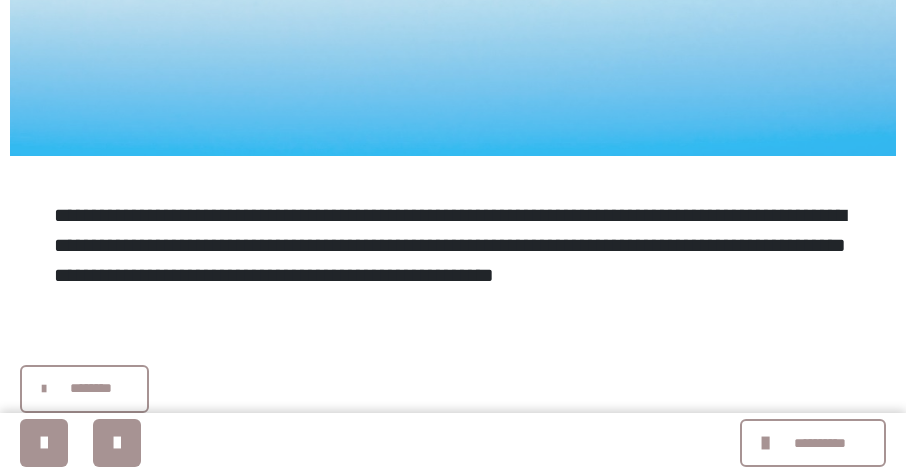 click on "********" at bounding box center (91, 388) 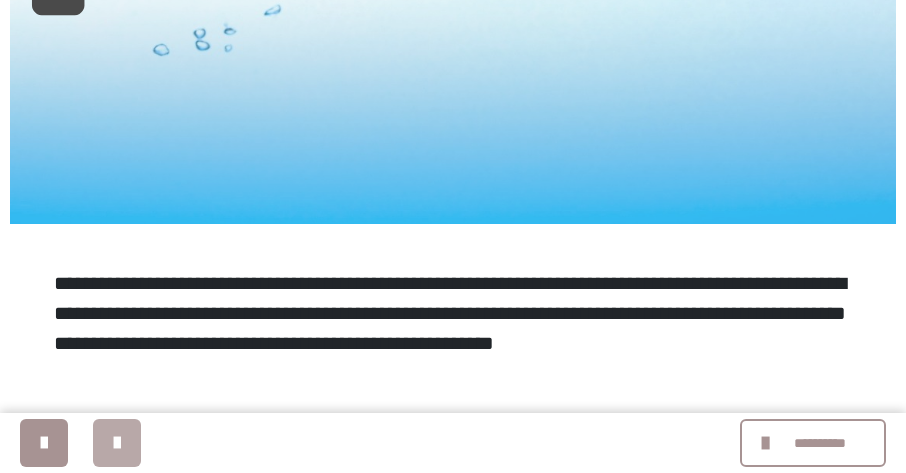 click at bounding box center [117, 443] 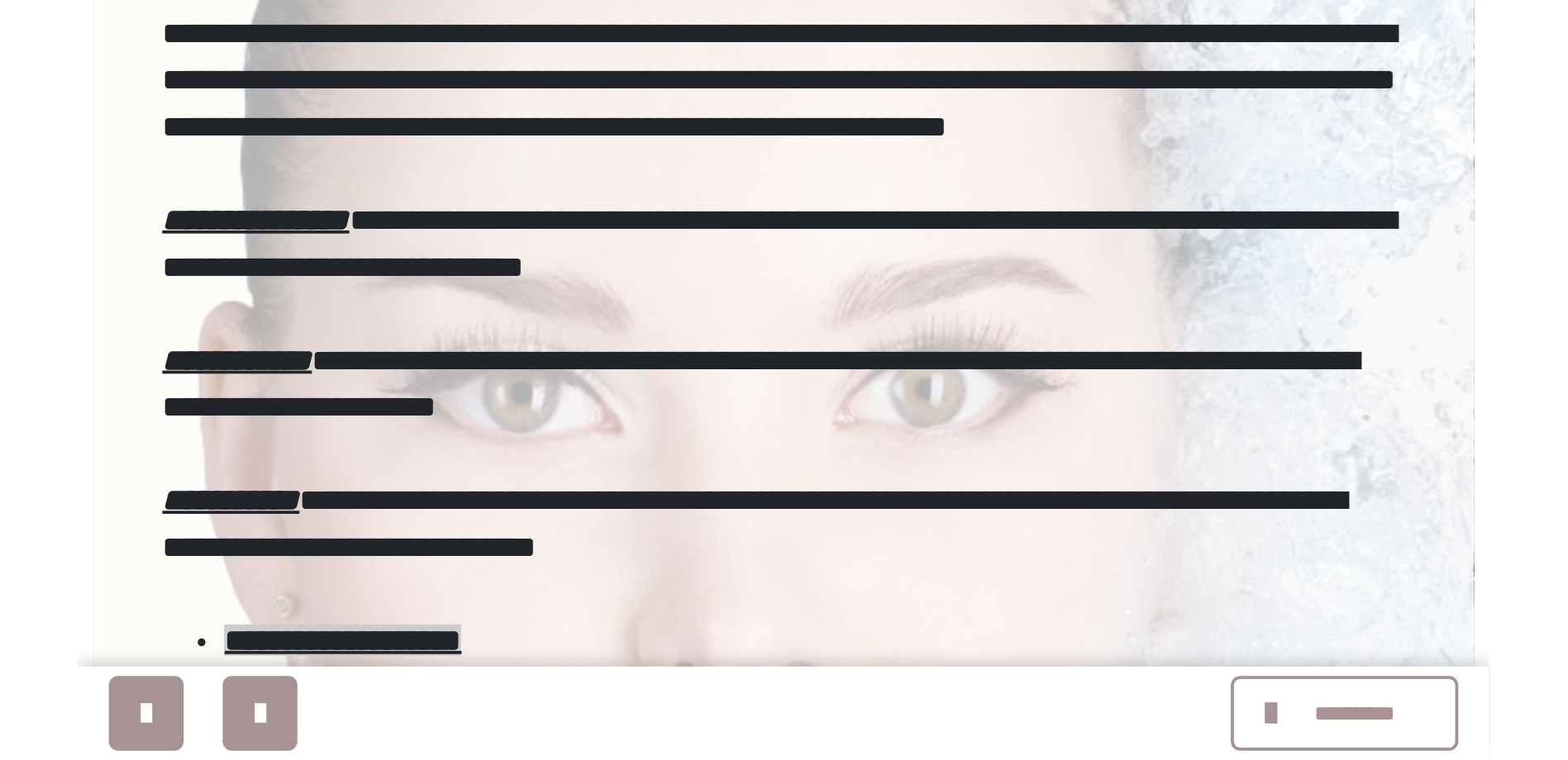 scroll, scrollTop: 909, scrollLeft: 0, axis: vertical 